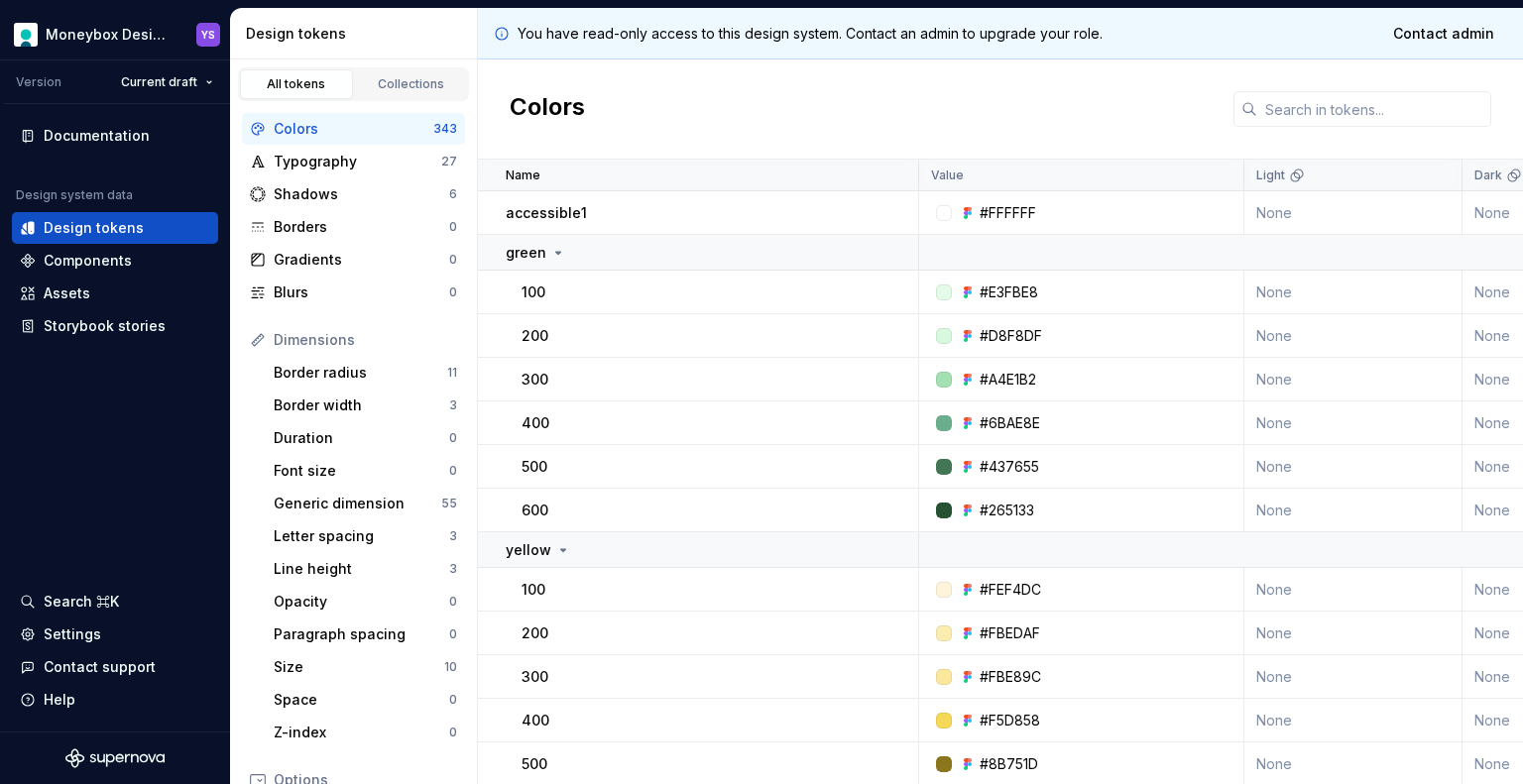 scroll, scrollTop: 0, scrollLeft: 0, axis: both 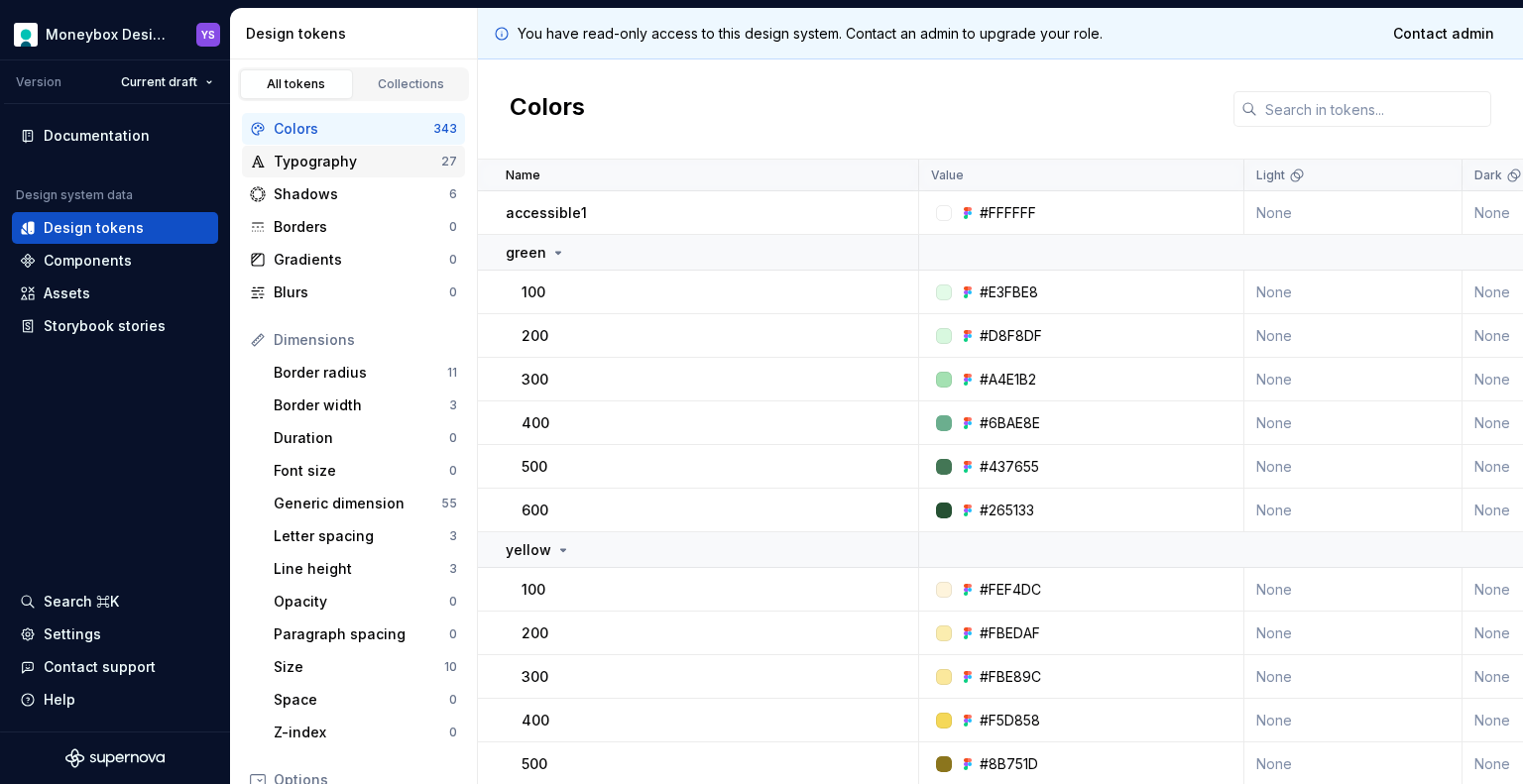 click on "Typography" at bounding box center (357, 162) 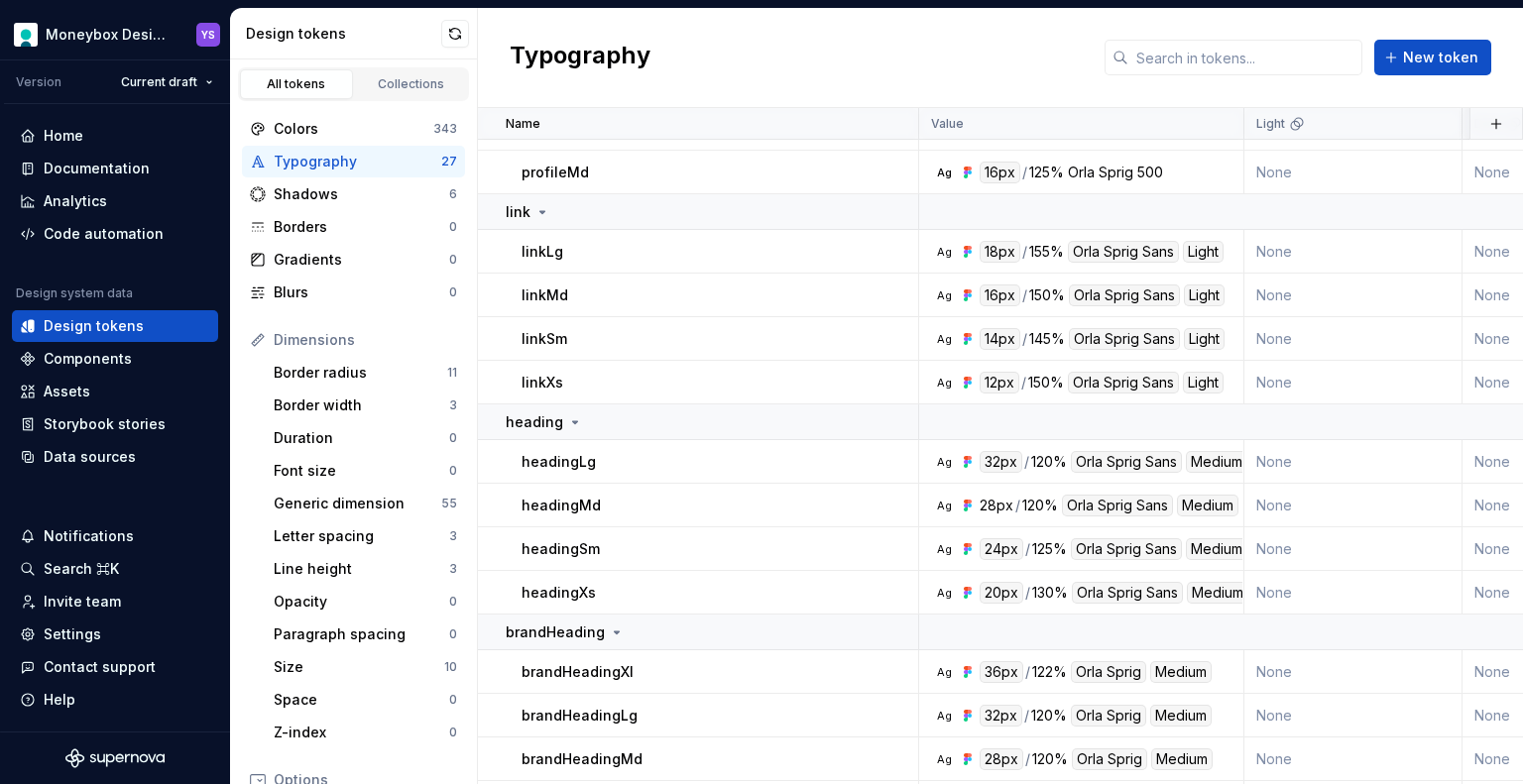 scroll, scrollTop: 793, scrollLeft: 0, axis: vertical 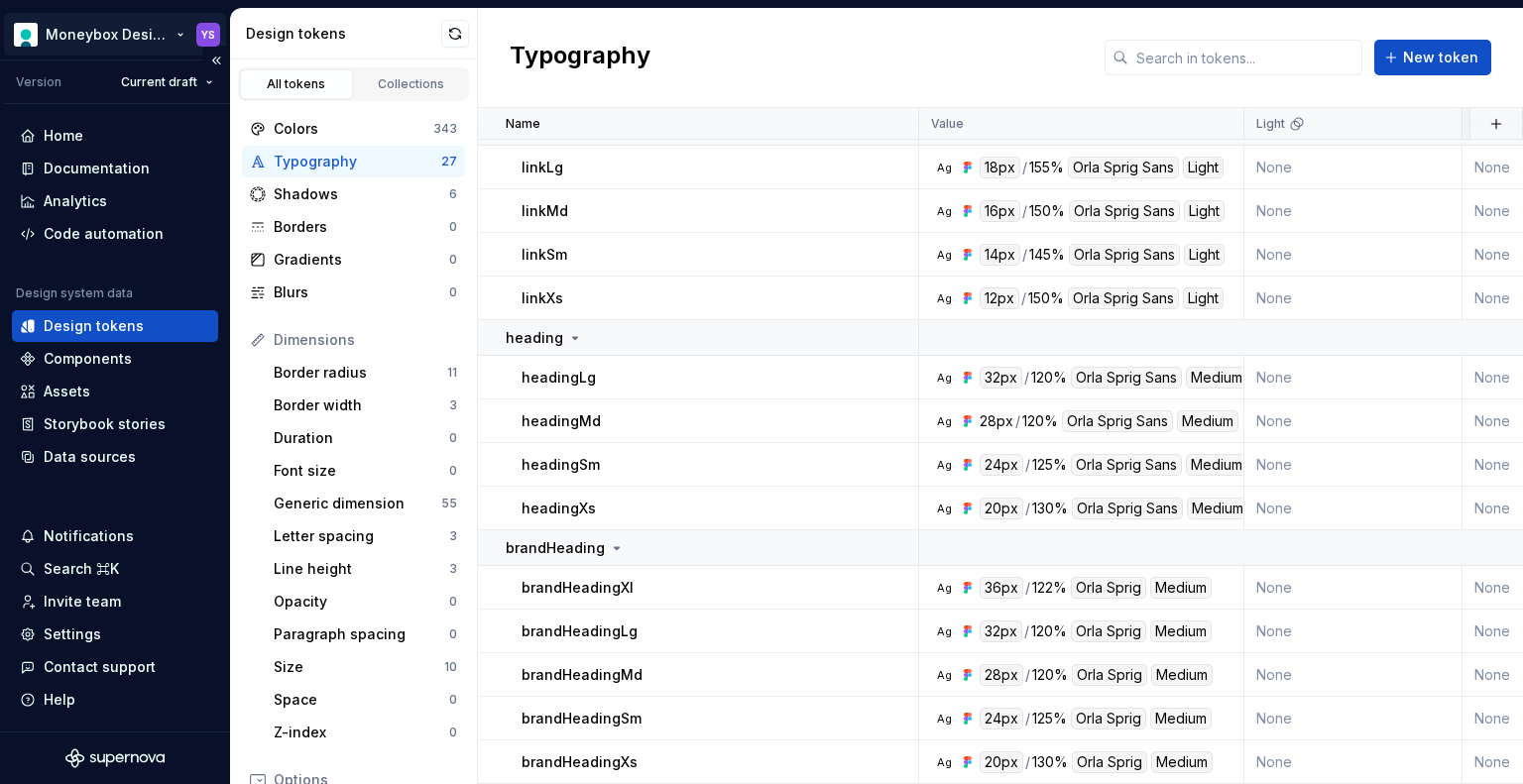 click on "Moneybox Design System YS Version Current draft Home Documentation Analytics Code automation Design system data Design tokens Components Assets Storybook stories Data sources Notifications Search ⌘K Invite team Settings Contact support Help Design tokens All tokens Collections Colors 343 Typography 27 Shadows 6 Borders 0 Gradients 0 Blurs 0 Dimensions Border radius 11 Border width 3 Duration 0 Font size 0 Generic dimension 55 Letter spacing 3 Line height 3 Opacity 0 Paragraph spacing 0 Size 10 Space 0 Z-index 0 Options Text decoration 0 Text case 0 Visibility 0 Strings Font family 5 Font weight/style 4 Generic string 3 Product copy 0 Typography New token Name Value Light Dark Light - High contrast Dark - High contrast Collection Description Last updated displayXs Ag 36px / 122% Orla Sprig Sans Medium None None None None None about 1 hour ago paragraph ParagraphLg Ag 18px / 147% Orla Sprig Sans Light None None None None None about 1 hour ago ParagraphMd Ag 16px / 150% Orla Sprig Sans Light None None None Ag" at bounding box center (762, 392) 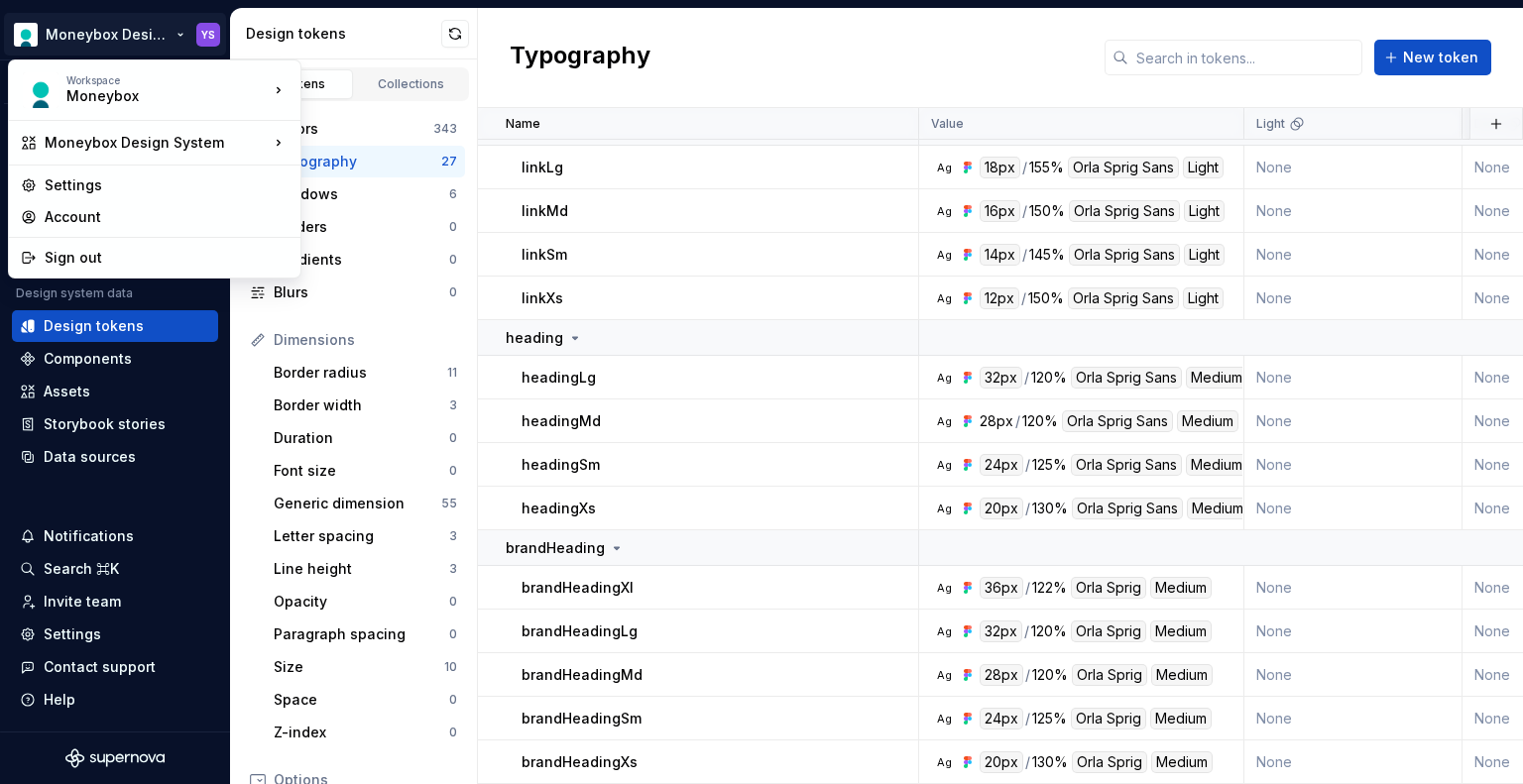 click on "Moneybox Design System YS Version Current draft Home Documentation Analytics Code automation Design system data Design tokens Components Assets Storybook stories Data sources Notifications Search ⌘K Invite team Settings Contact support Help Design tokens All tokens Collections Colors 343 Typography 27 Shadows 6 Borders 0 Gradients 0 Blurs 0 Dimensions Border radius 11 Border width 3 Duration 0 Font size 0 Generic dimension 55 Letter spacing 3 Line height 3 Opacity 0 Paragraph spacing 0 Size 10 Space 0 Z-index 0 Options Text decoration 0 Text case 0 Visibility 0 Strings Font family 5 Font weight/style 4 Generic string 3 Product copy 0 Typography New token Name Value Light Dark Light - High contrast Dark - High contrast Collection Description Last updated displayXs Ag 36px / 122% Orla Sprig Sans Medium None None None None None about 2 hours ago paragraph ParagraphLg Ag 18px / 147% Orla Sprig Sans Light None None None None None about 2 hours ago ParagraphMd Ag 16px / 150% Orla Sprig Sans Light None None None /" at bounding box center (762, 392) 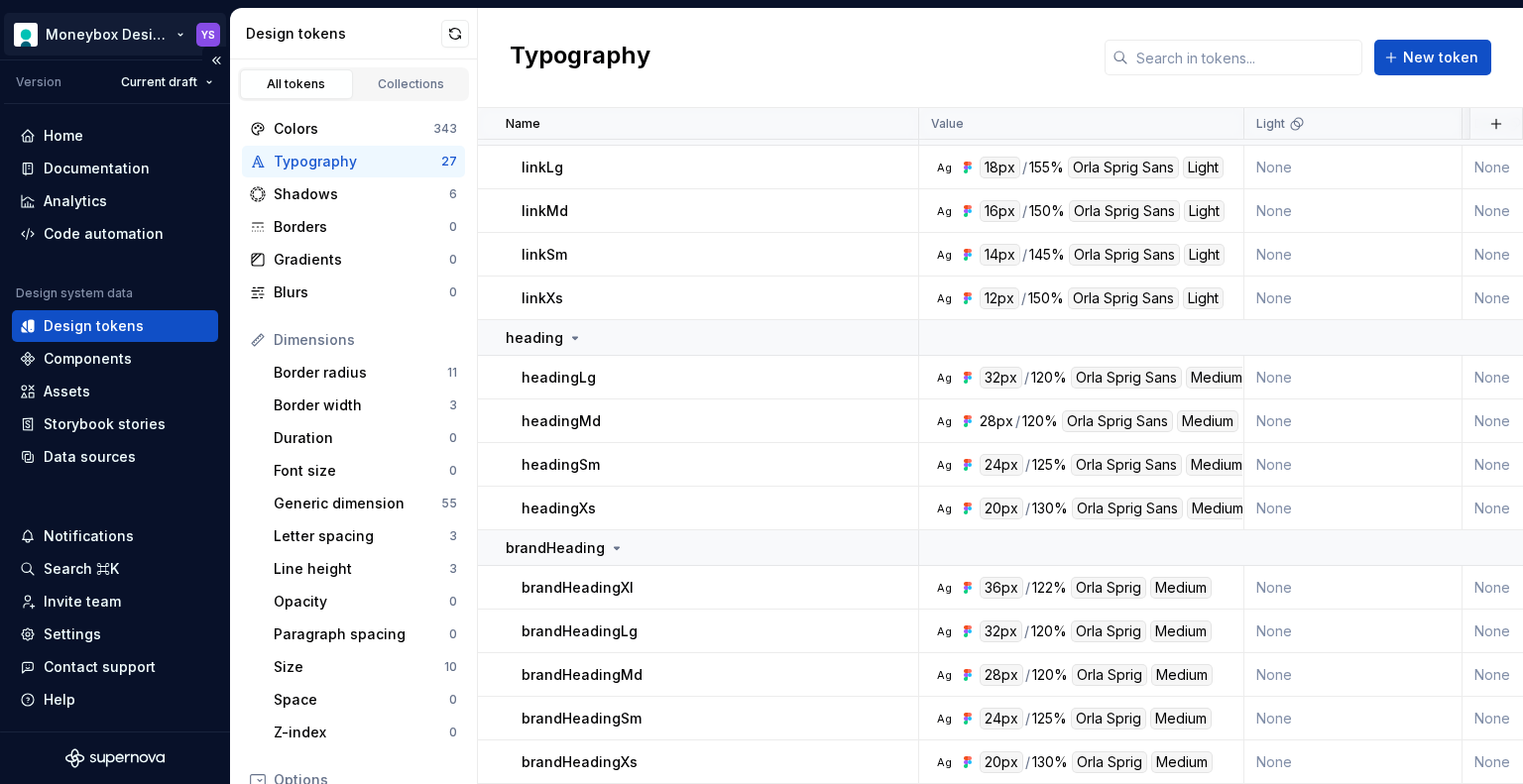 click on "Moneybox Design System YS Version Current draft Home Documentation Analytics Code automation Design system data Design tokens Components Assets Storybook stories Data sources Notifications Search ⌘K Invite team Settings Contact support Help Design tokens All tokens Collections Colors 343 Typography 27 Shadows 6 Borders 0 Gradients 0 Blurs 0 Dimensions Border radius 11 Border width 3 Duration 0 Font size 0 Generic dimension 55 Letter spacing 3 Line height 3 Opacity 0 Paragraph spacing 0 Size 10 Space 0 Z-index 0 Options Text decoration 0 Text case 0 Visibility 0 Strings Font family 5 Font weight/style 4 Generic string 3 Product copy 0 Typography New token Name Value Light Dark Light - High contrast Dark - High contrast Collection Description Last updated displayXs Ag 36px / 122% Orla Sprig Sans Medium None None None None None about 2 hours ago paragraph ParagraphLg Ag 18px / 147% Orla Sprig Sans Light None None None None None about 2 hours ago ParagraphMd Ag 16px / 150% Orla Sprig Sans Light None None None /" at bounding box center (762, 392) 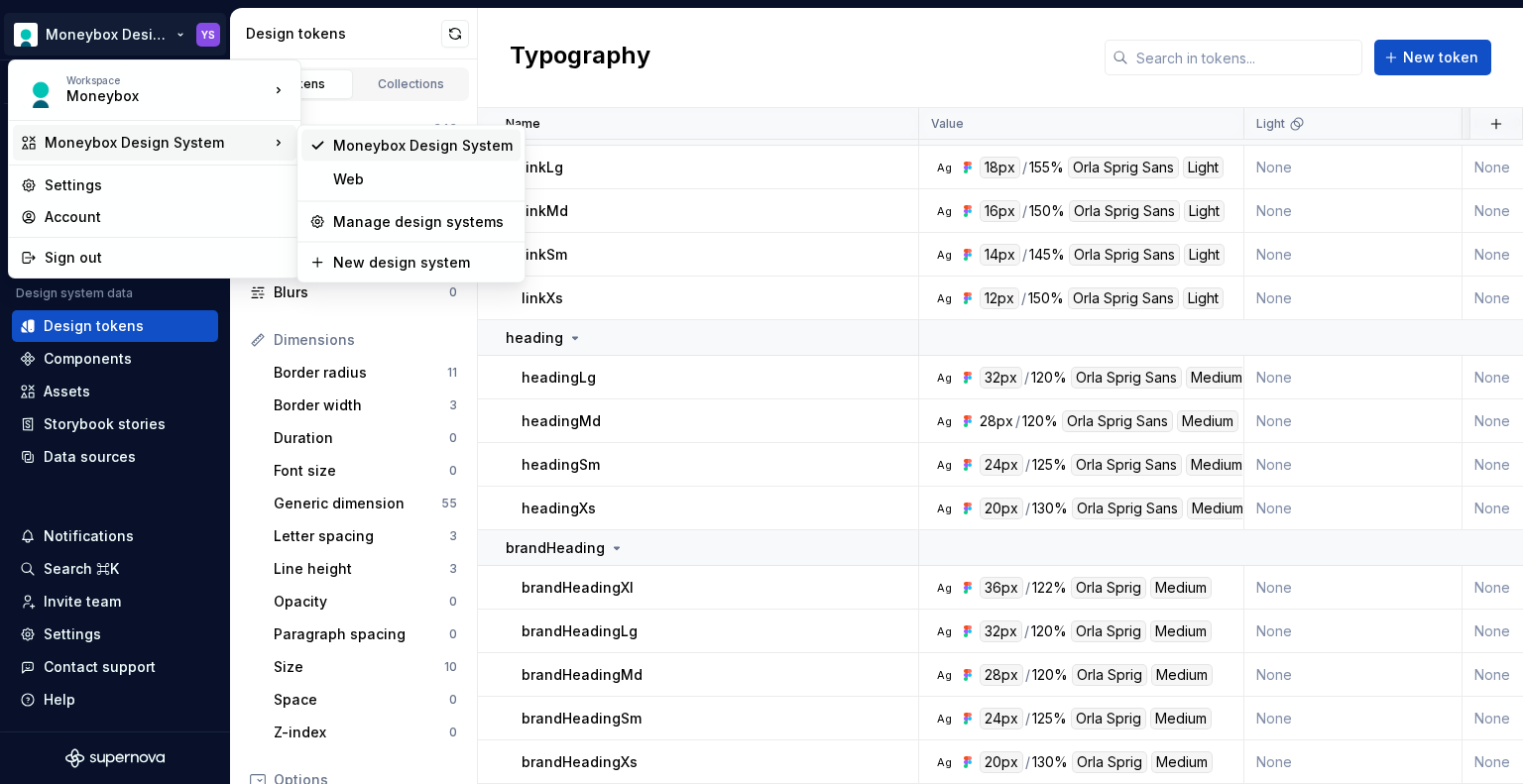 click on "Moneybox Design System" at bounding box center (422, 146) 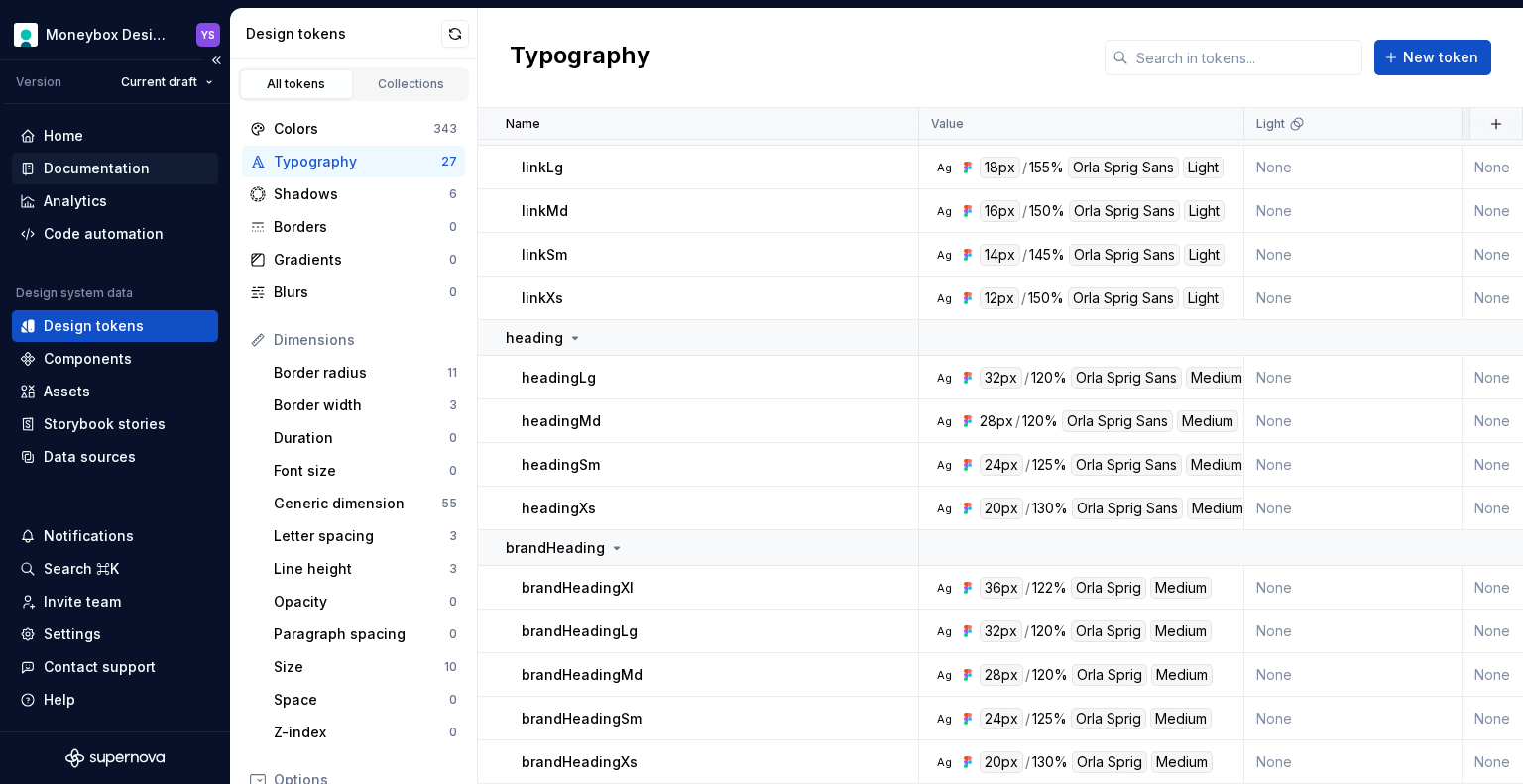 click on "Documentation" at bounding box center (96, 168) 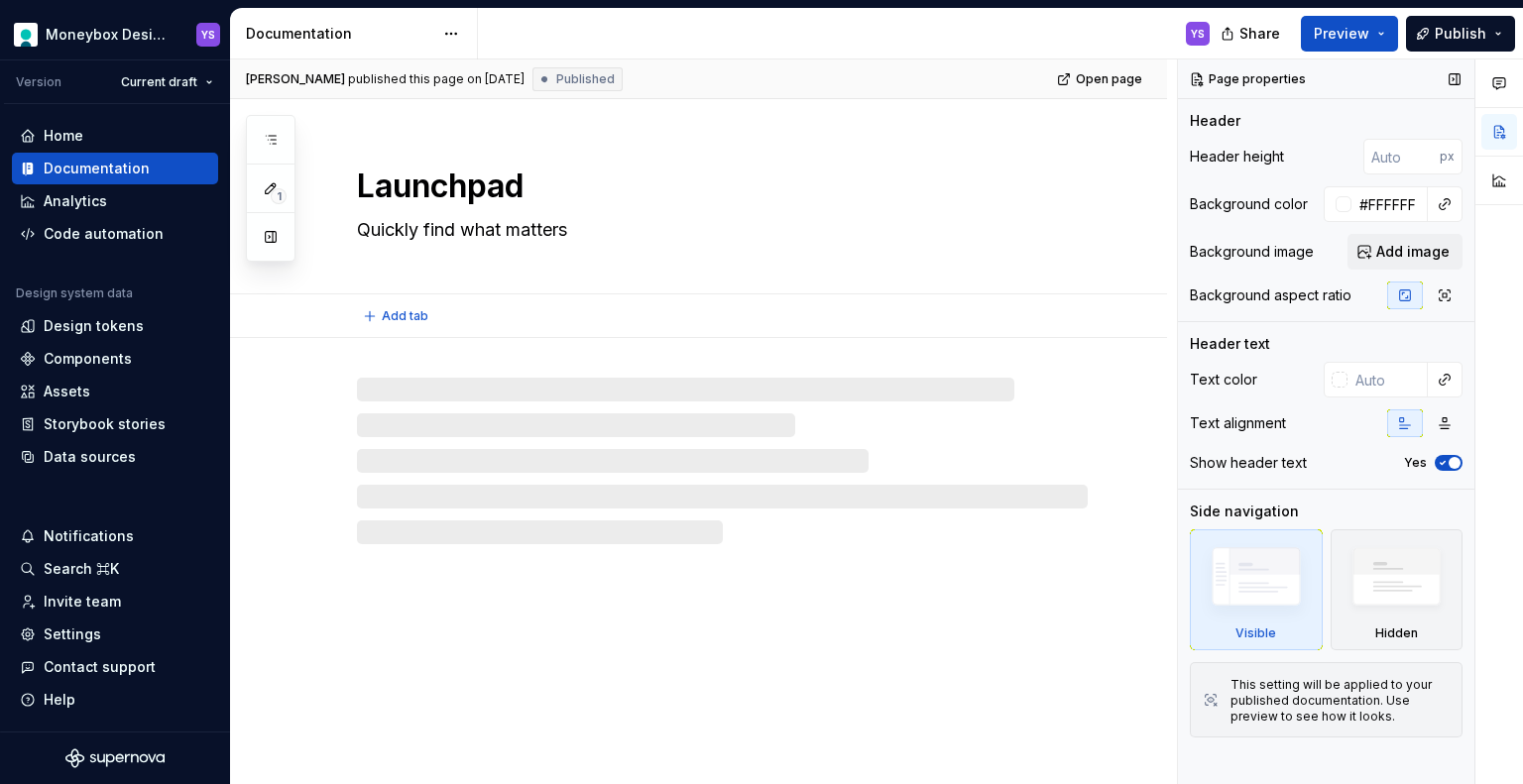 type on "*" 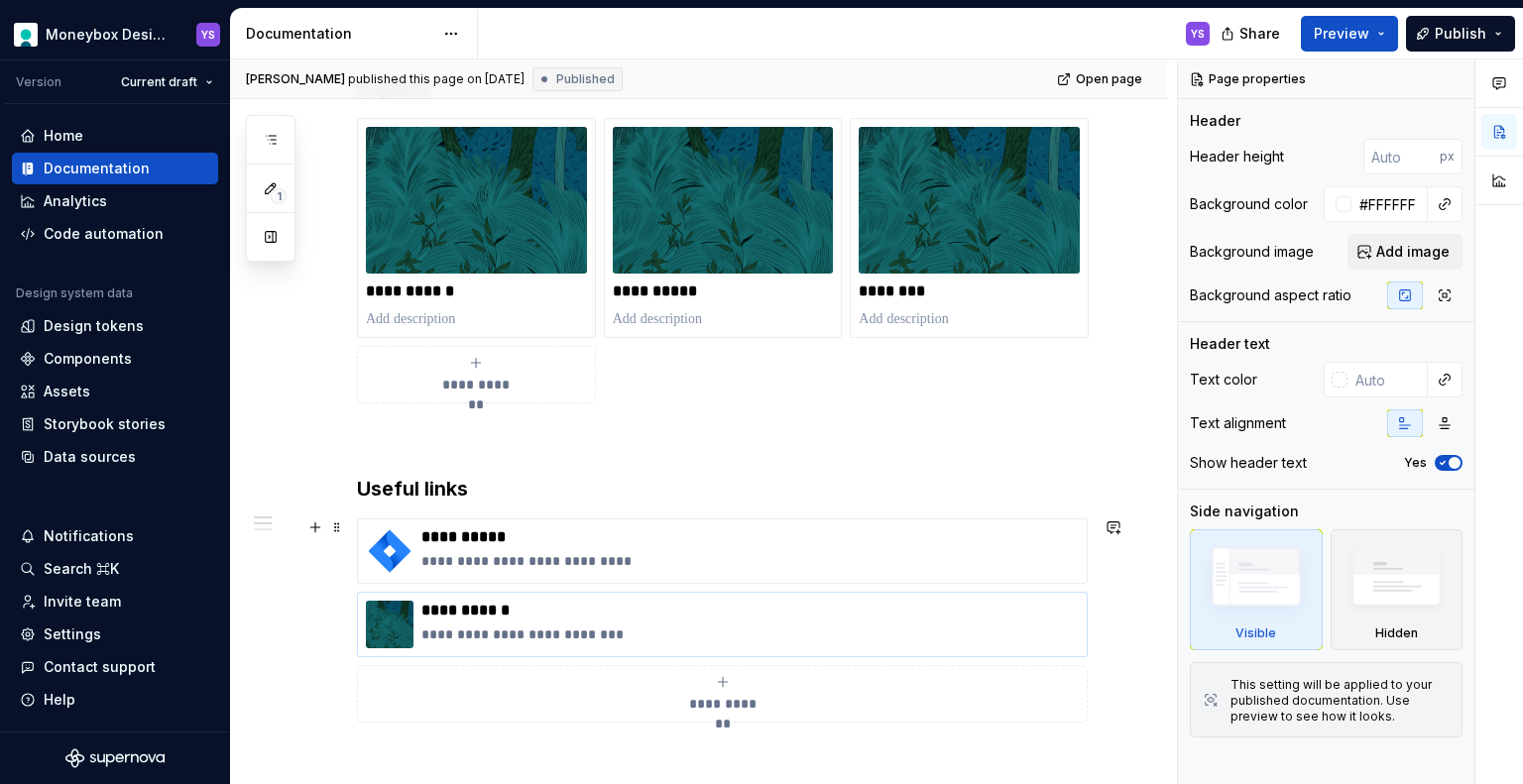 scroll, scrollTop: 396, scrollLeft: 0, axis: vertical 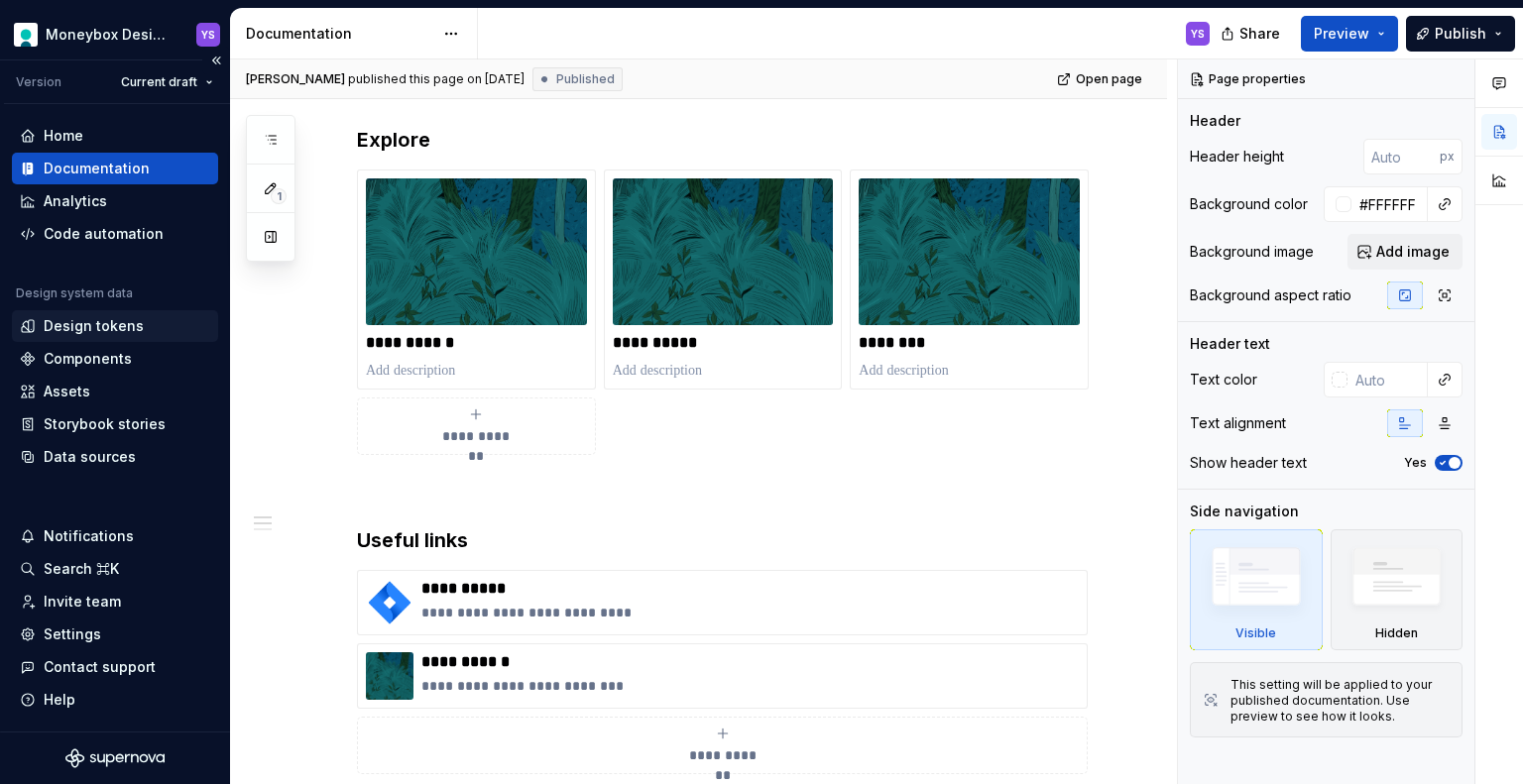 click on "Design tokens" at bounding box center (93, 326) 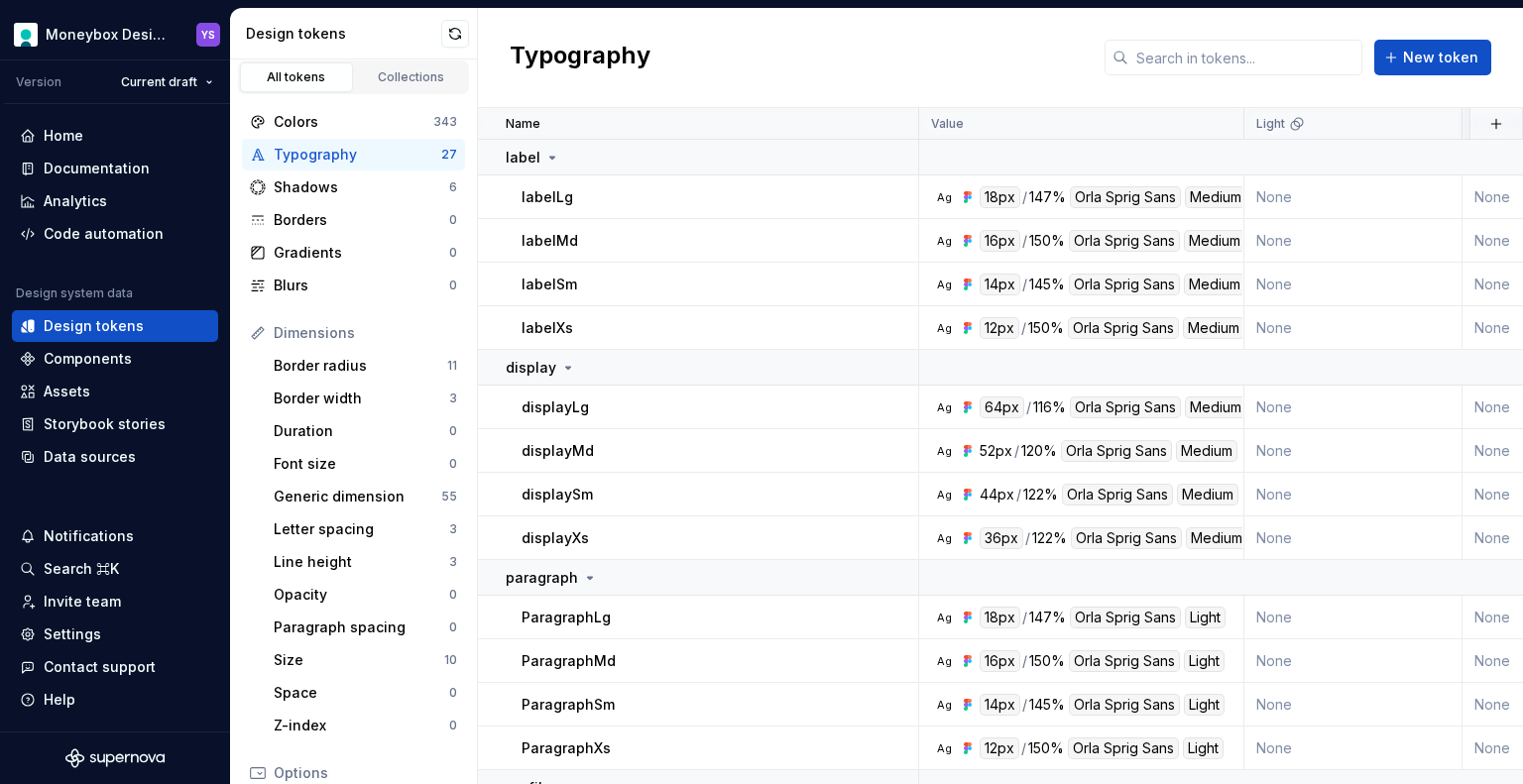 scroll, scrollTop: 16, scrollLeft: 0, axis: vertical 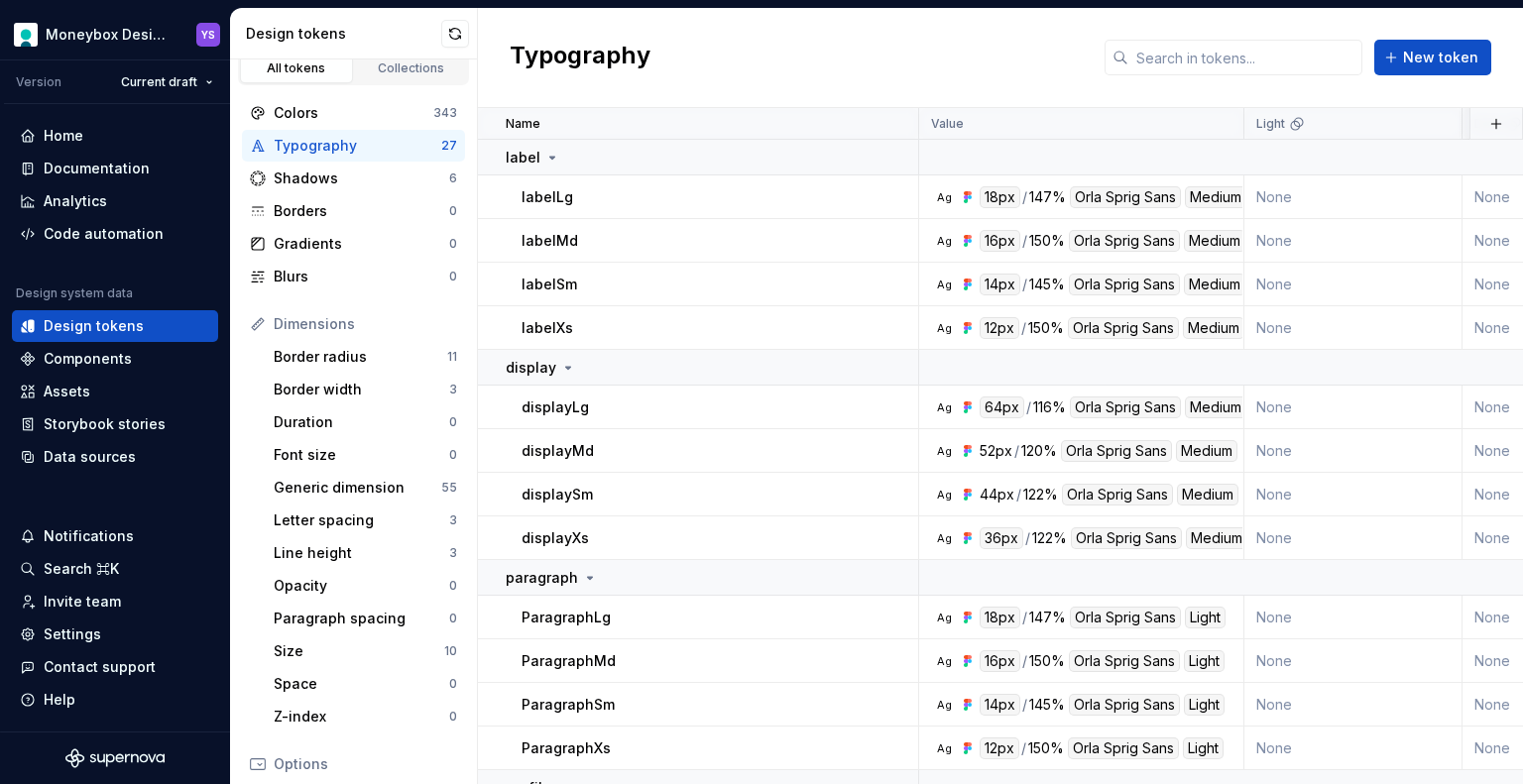 click on "Typography" at bounding box center (357, 146) 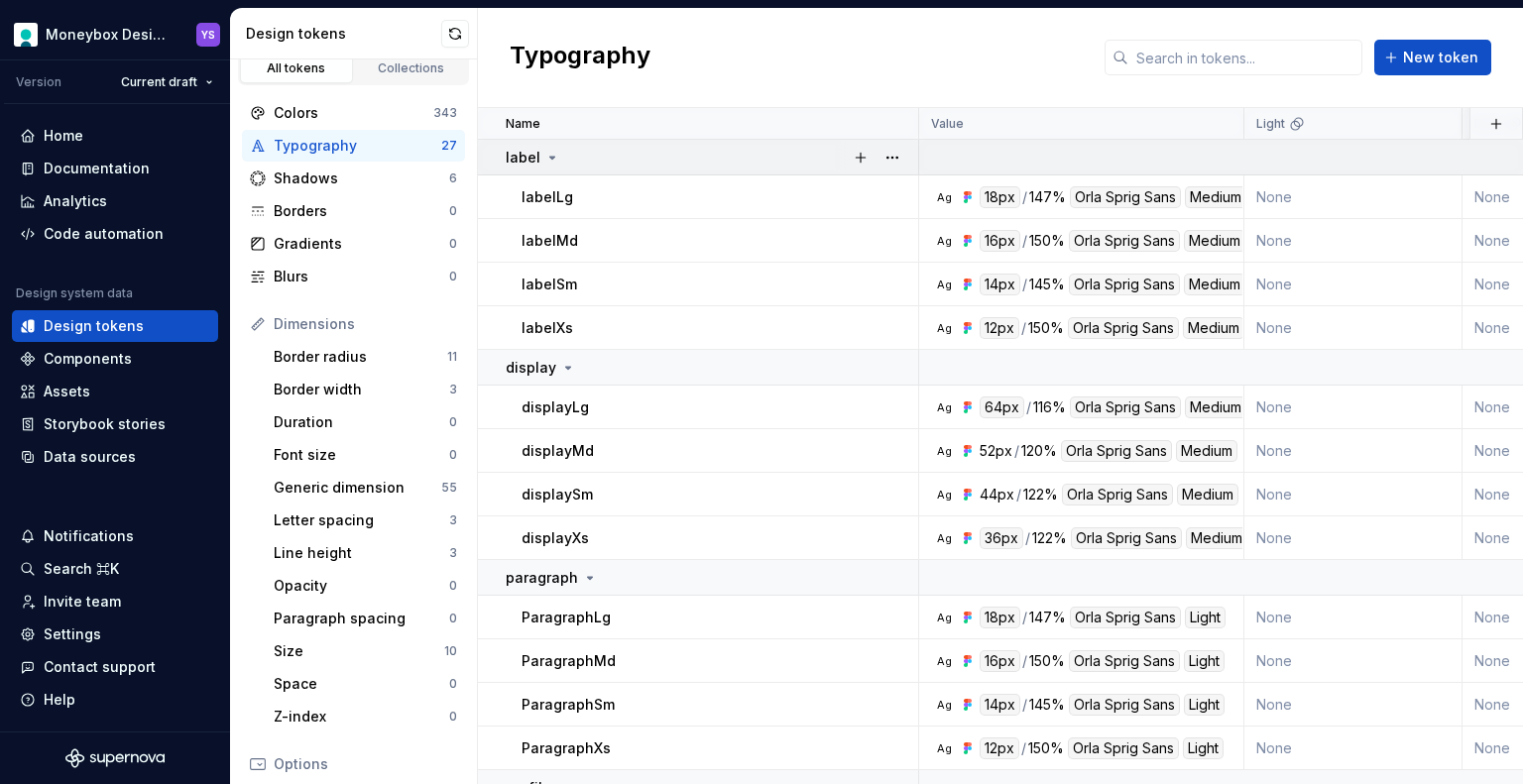 click 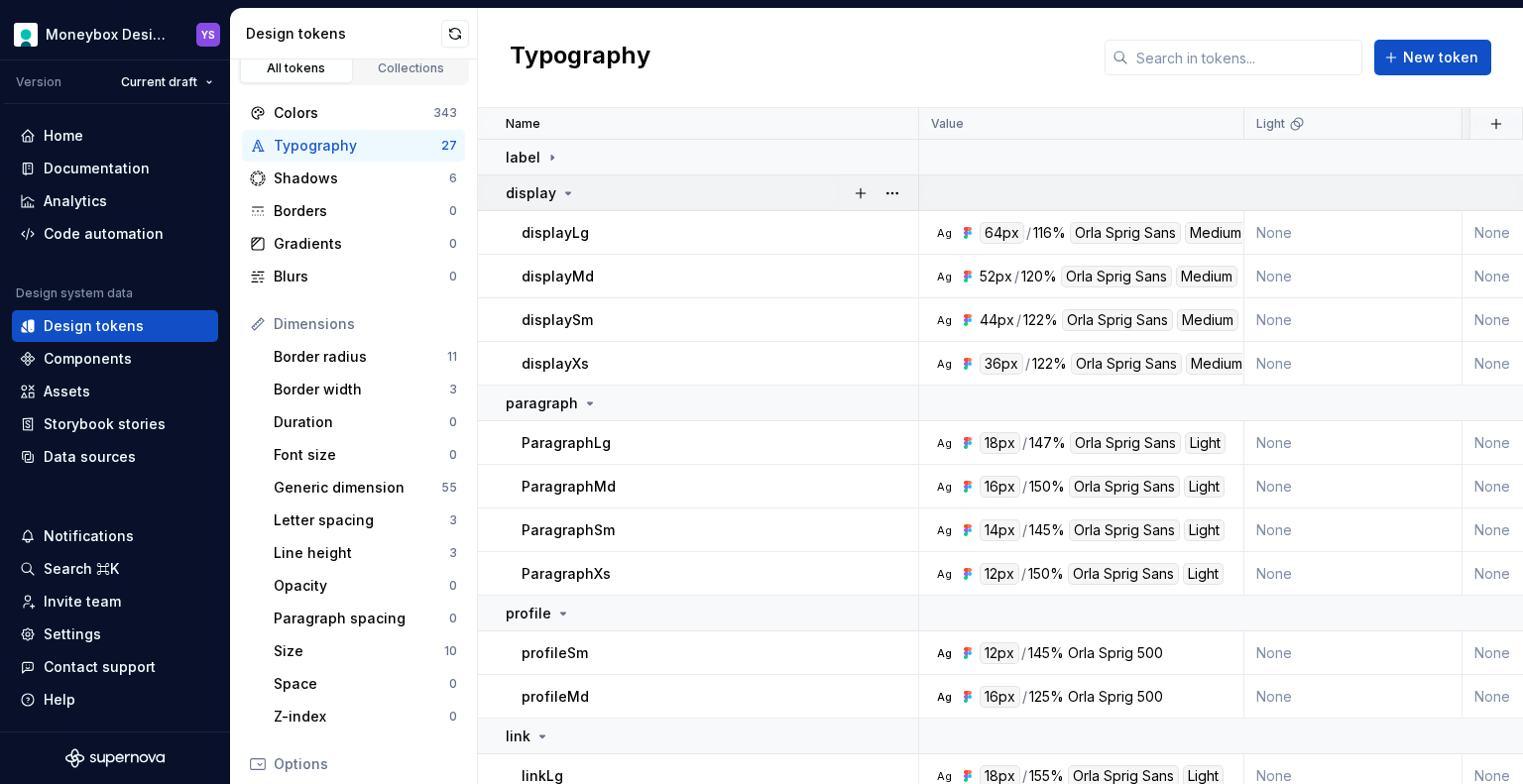 click 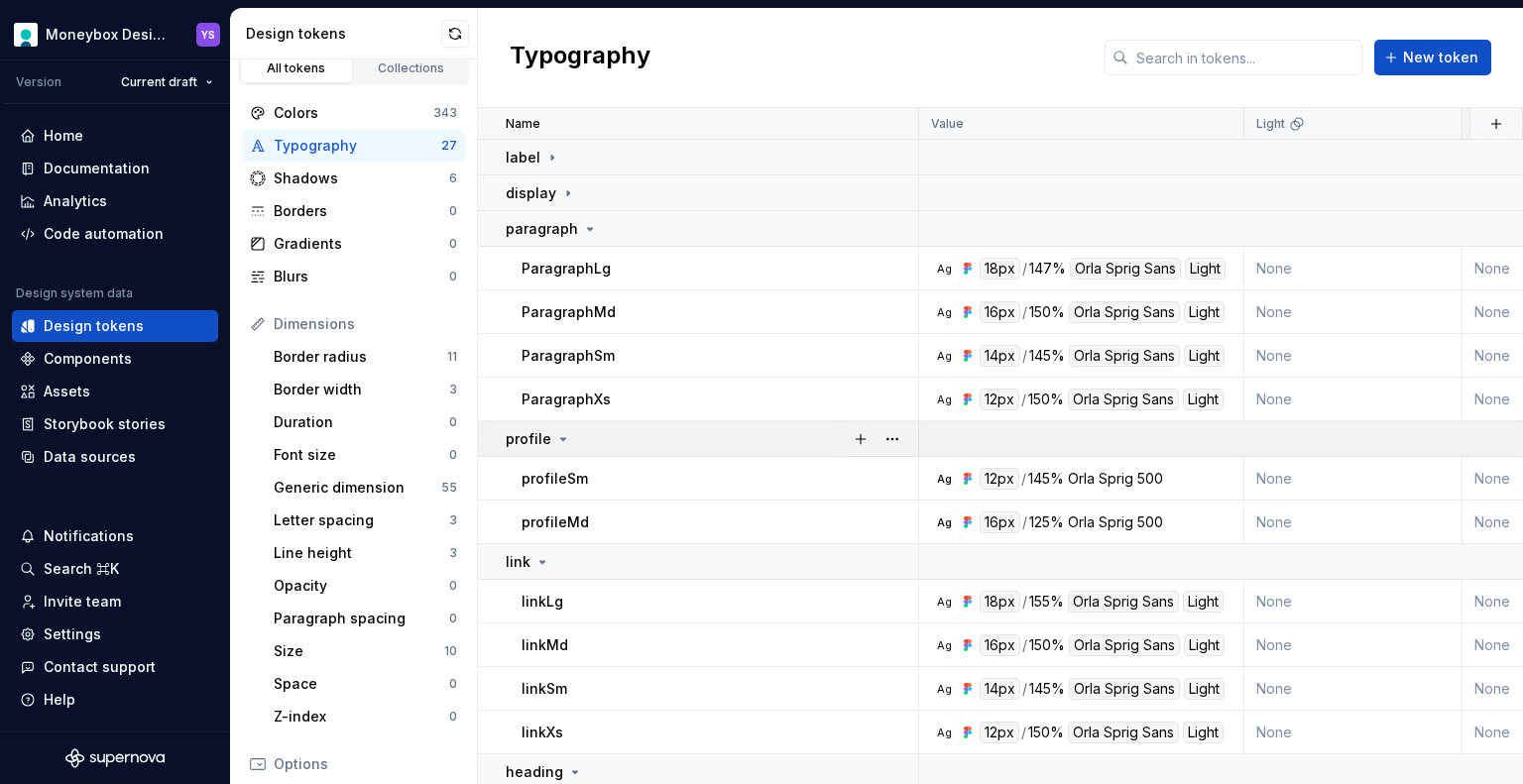 drag, startPoint x: 581, startPoint y: 229, endPoint x: 585, endPoint y: 250, distance: 21.377558 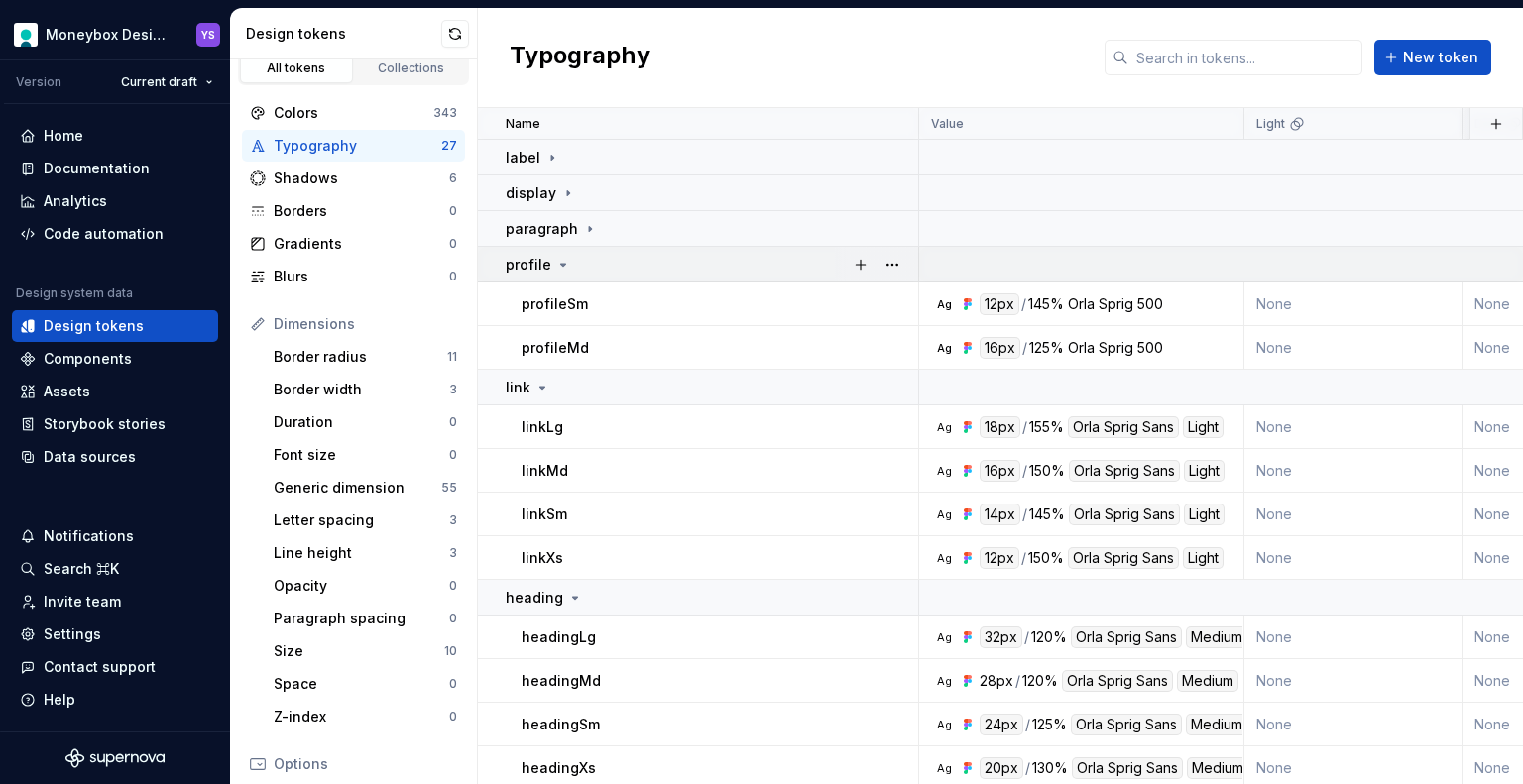 click on "profile" at bounding box center (711, 265) 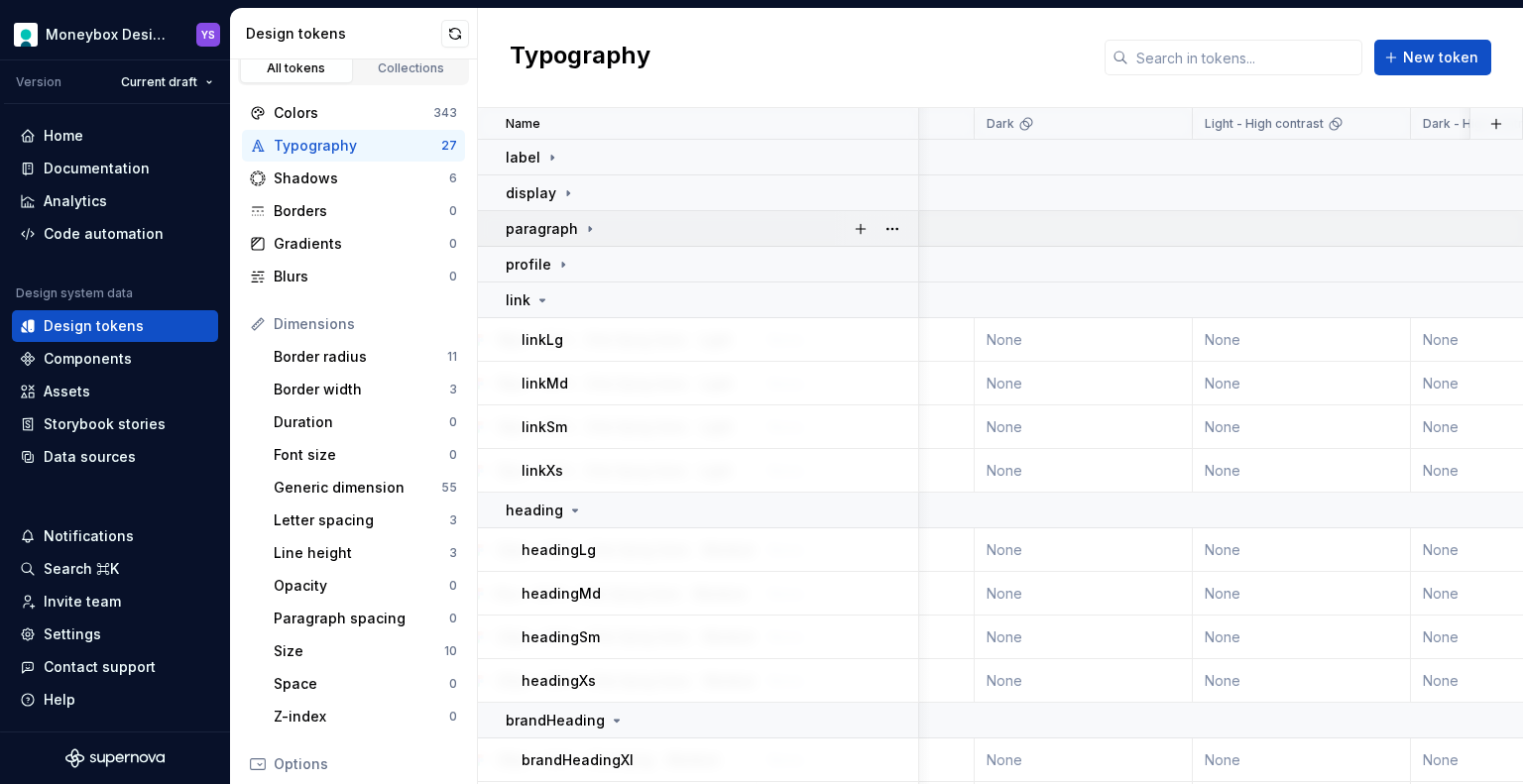 scroll, scrollTop: 0, scrollLeft: 0, axis: both 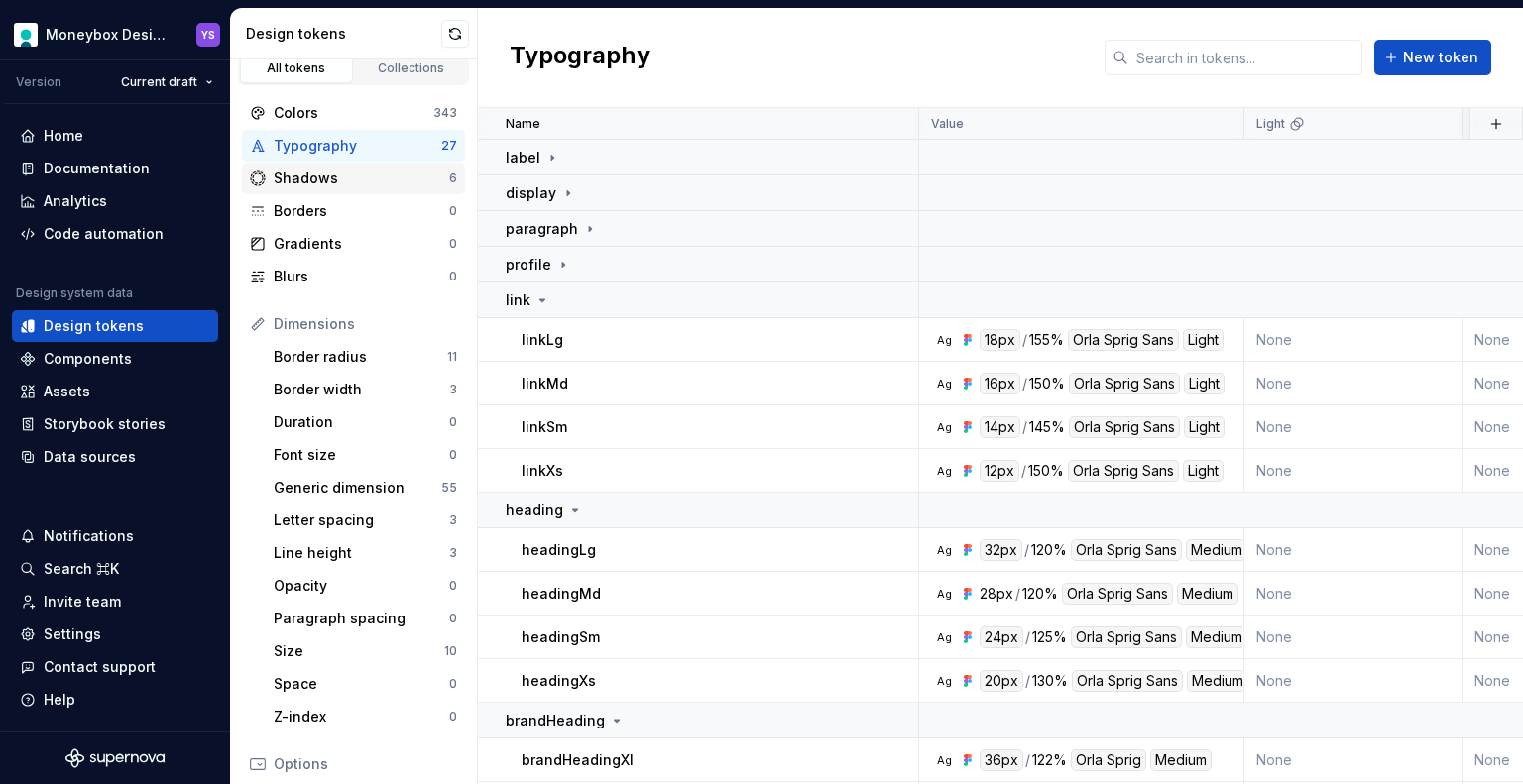 click on "Shadows" at bounding box center [361, 178] 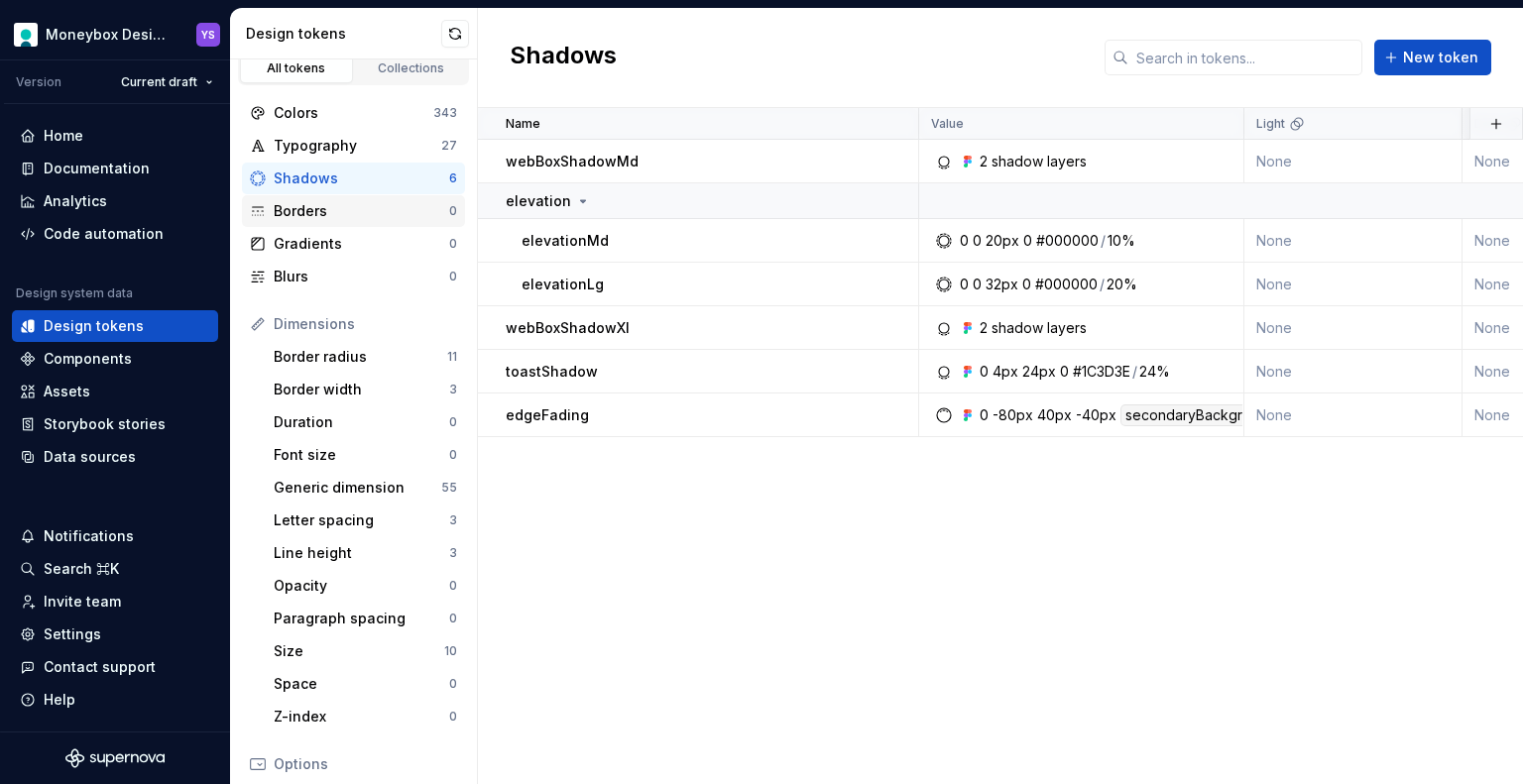 click on "Borders" at bounding box center (361, 211) 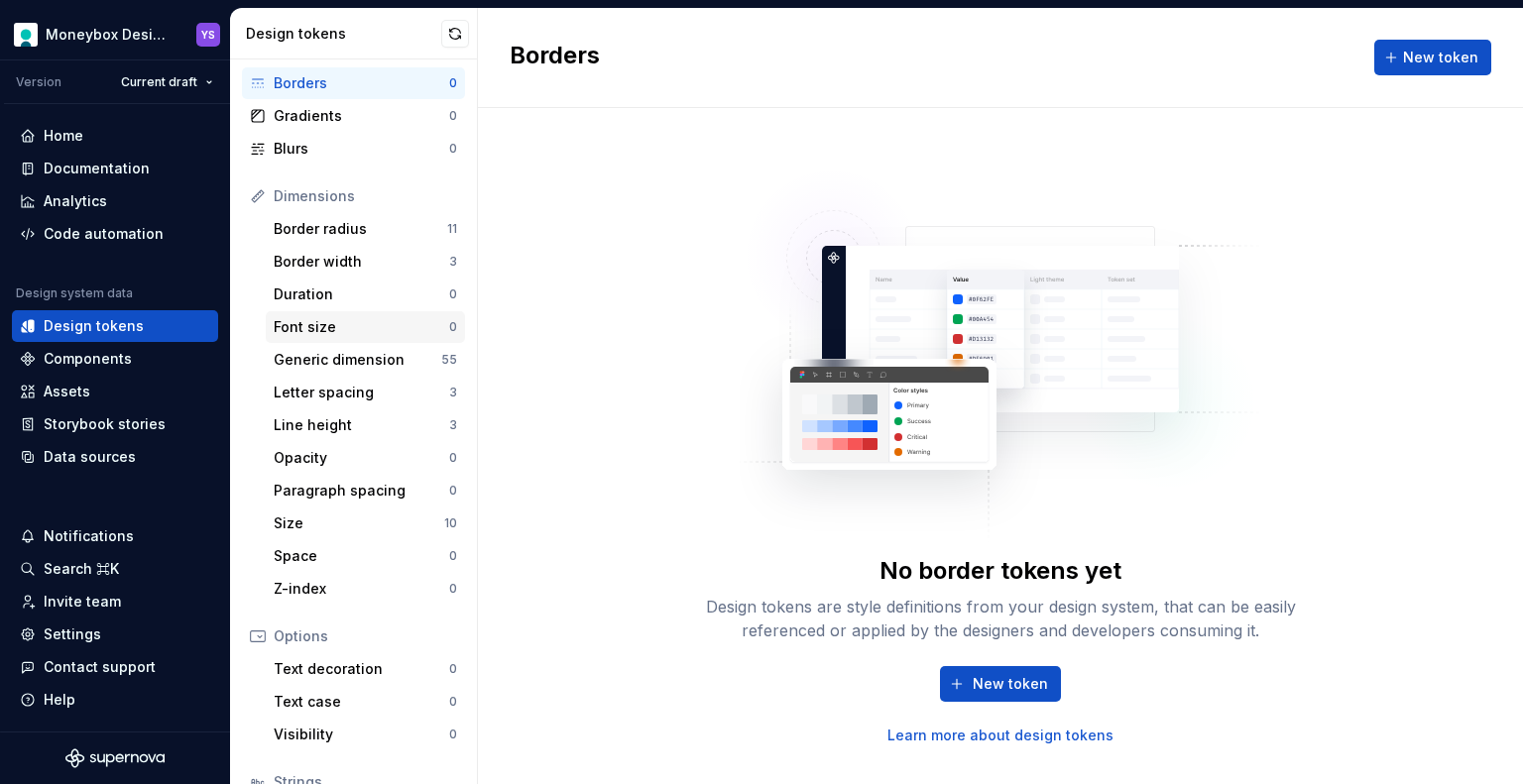 scroll, scrollTop: 115, scrollLeft: 0, axis: vertical 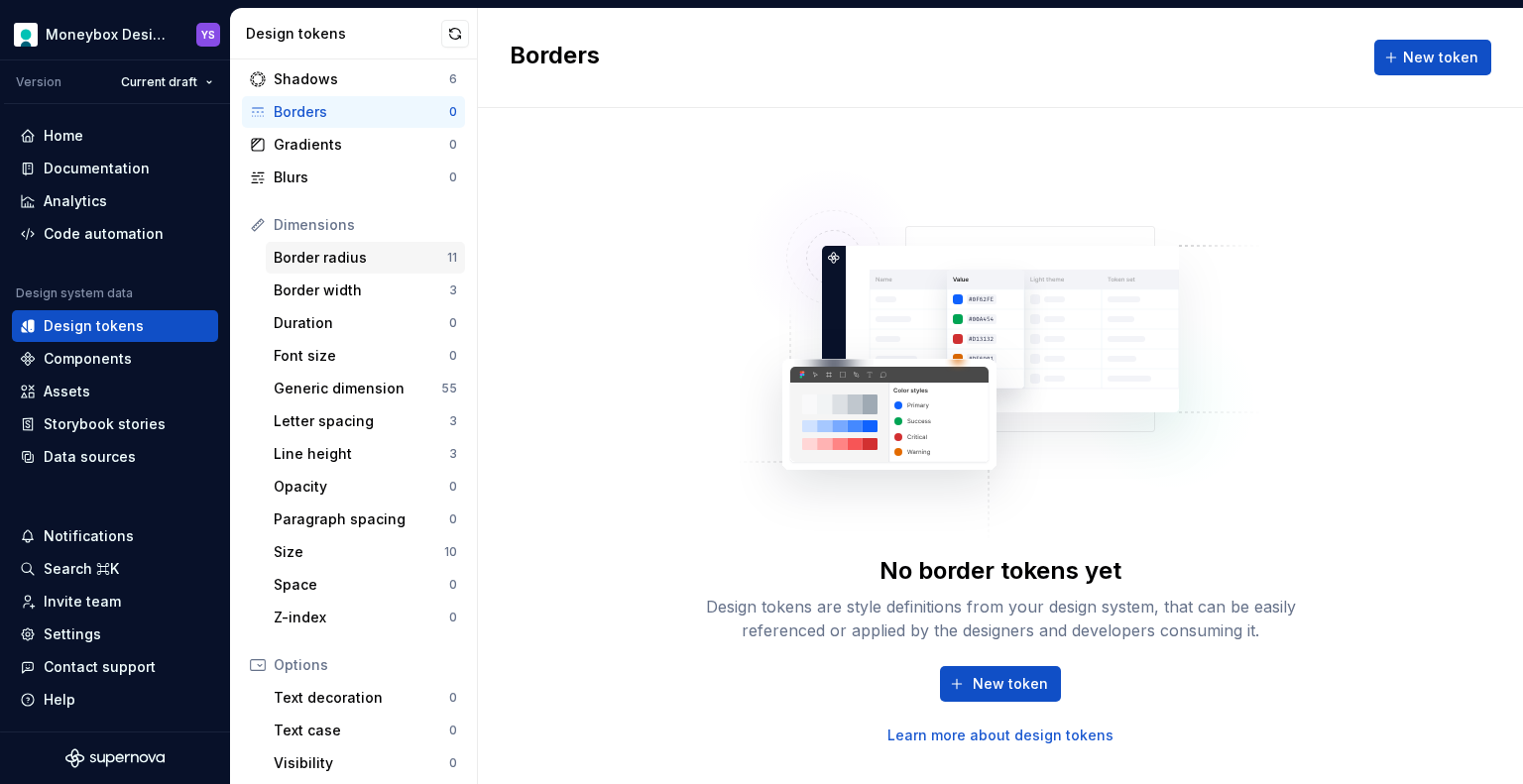 click on "Border radius" at bounding box center [360, 258] 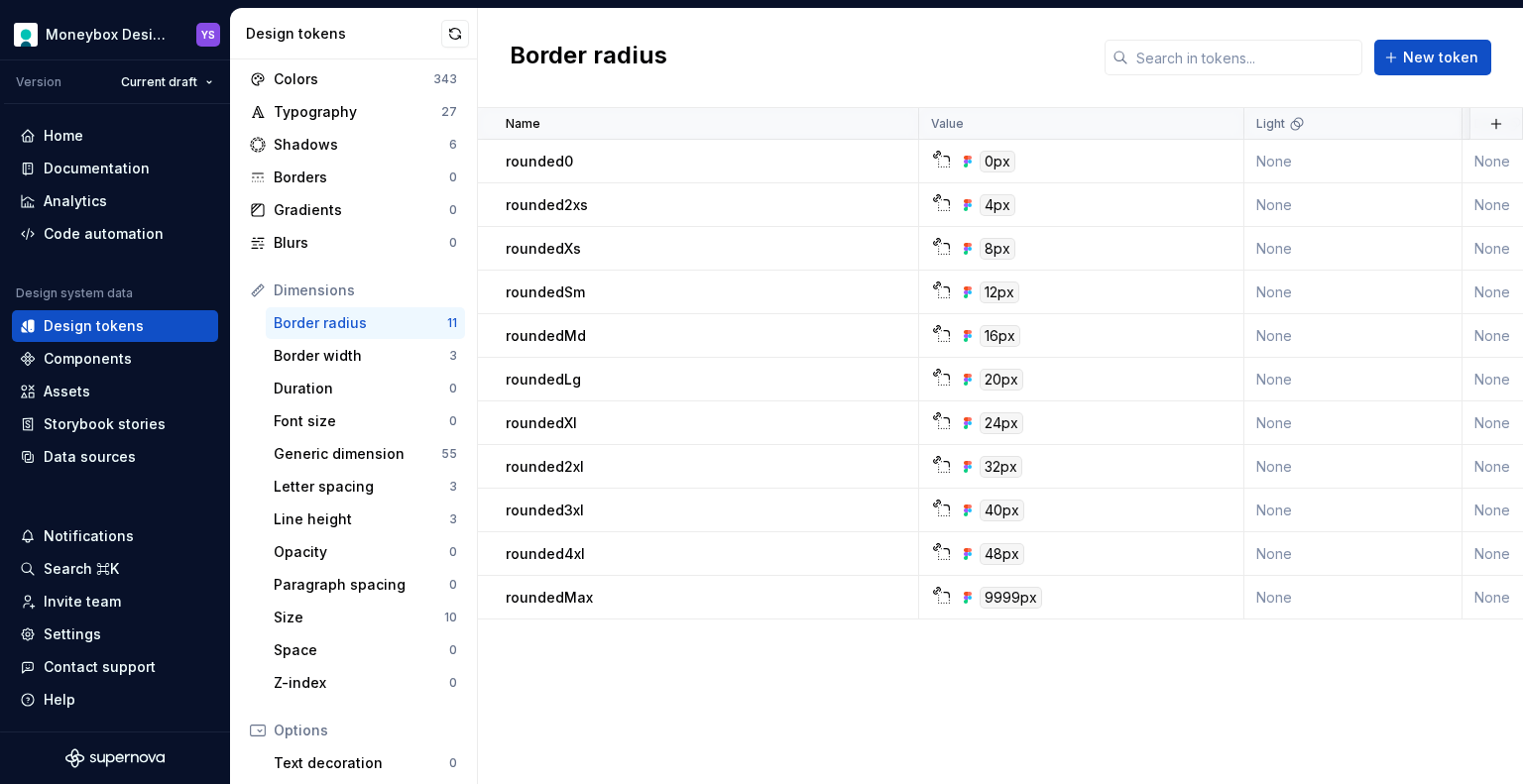 scroll, scrollTop: 16, scrollLeft: 0, axis: vertical 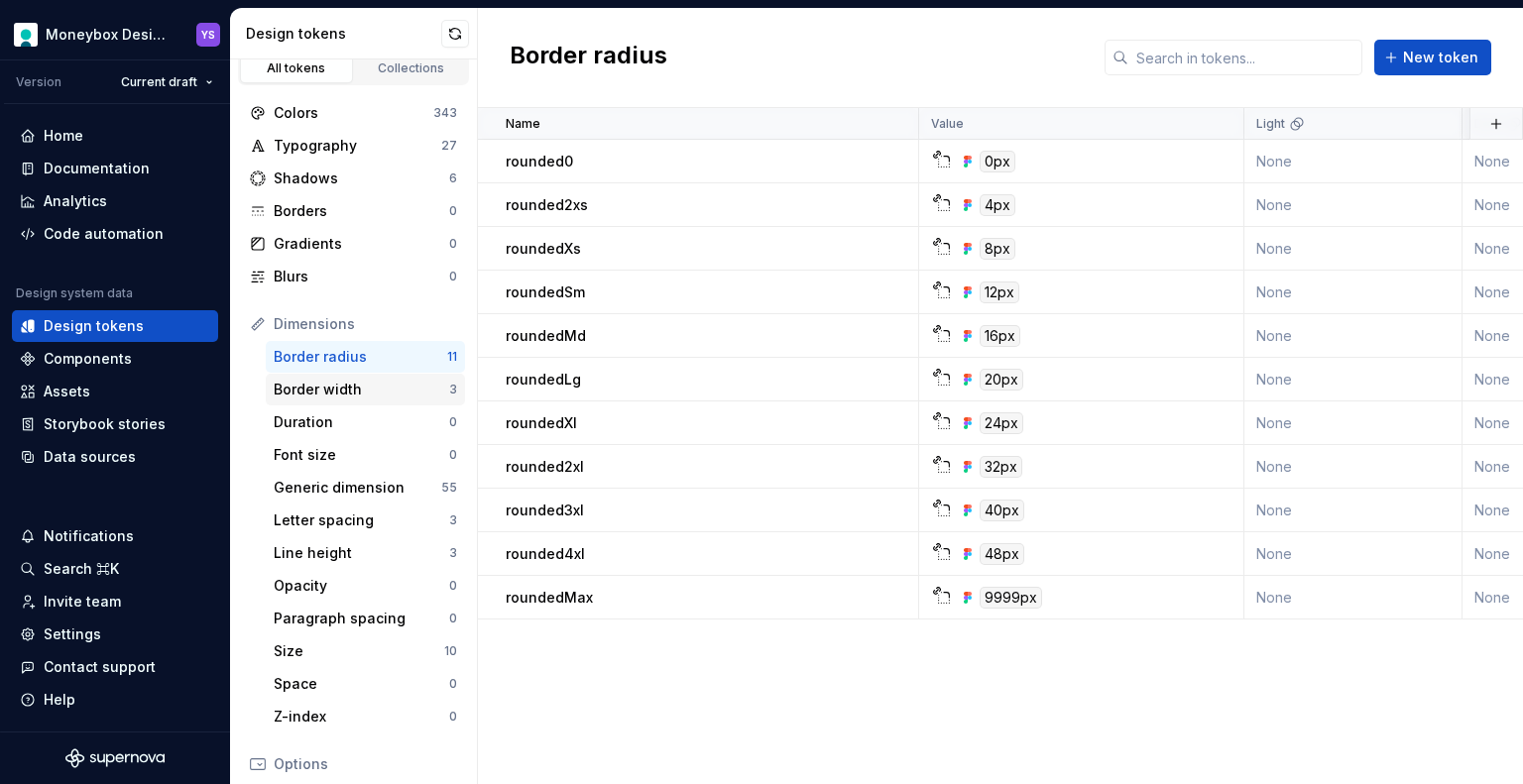 click on "Border width" at bounding box center [361, 390] 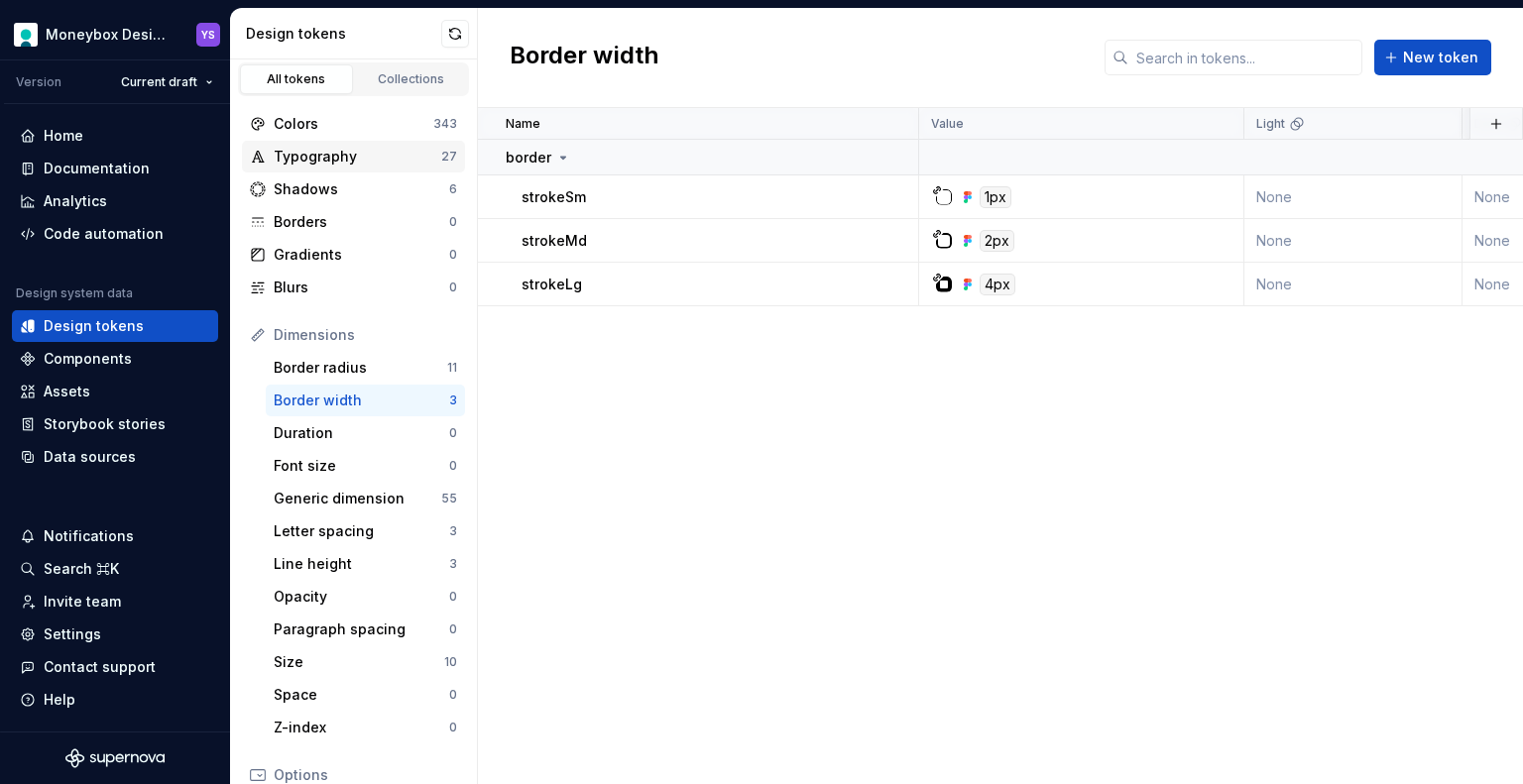 scroll, scrollTop: 0, scrollLeft: 0, axis: both 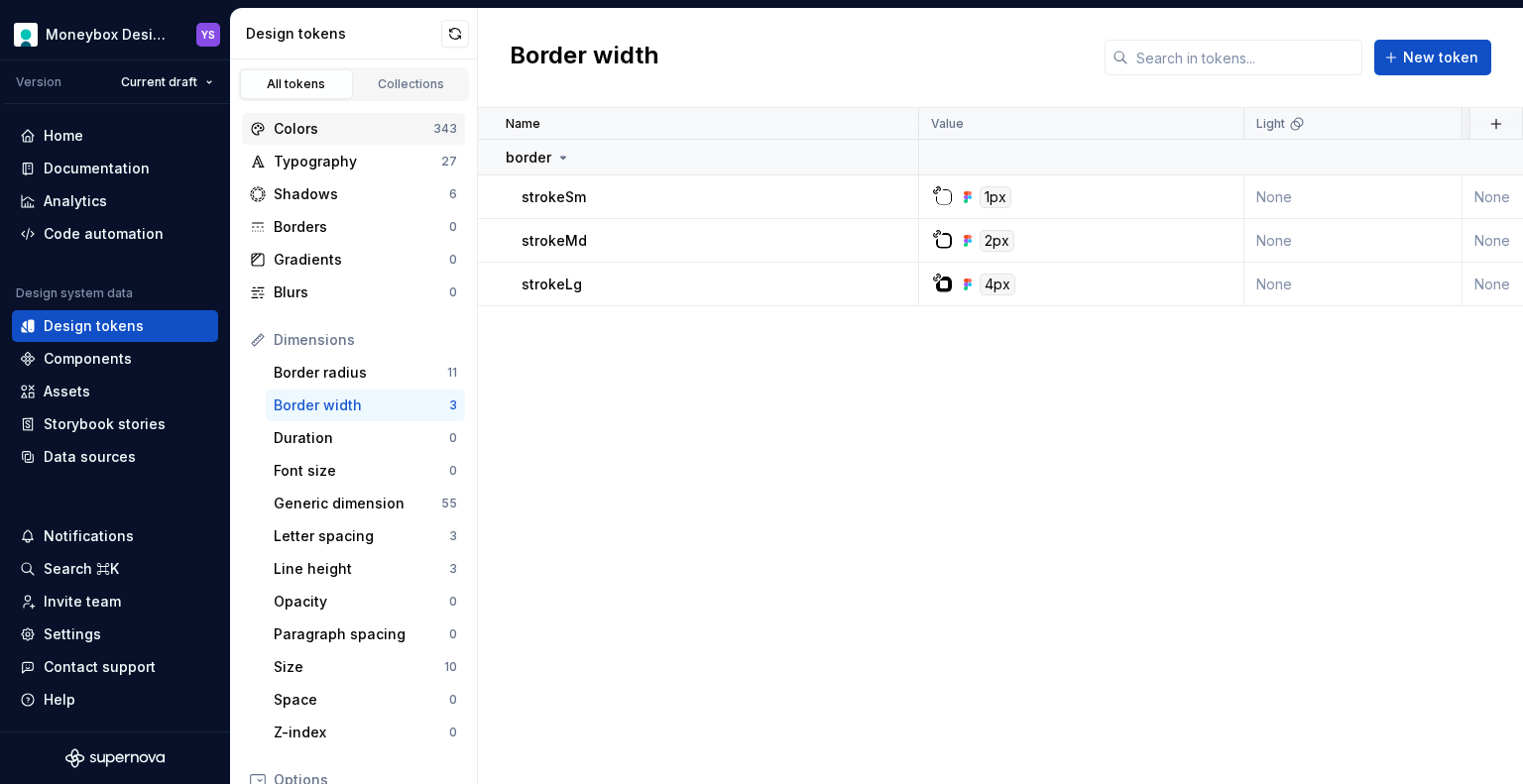 click on "Colors 343" at bounding box center (353, 129) 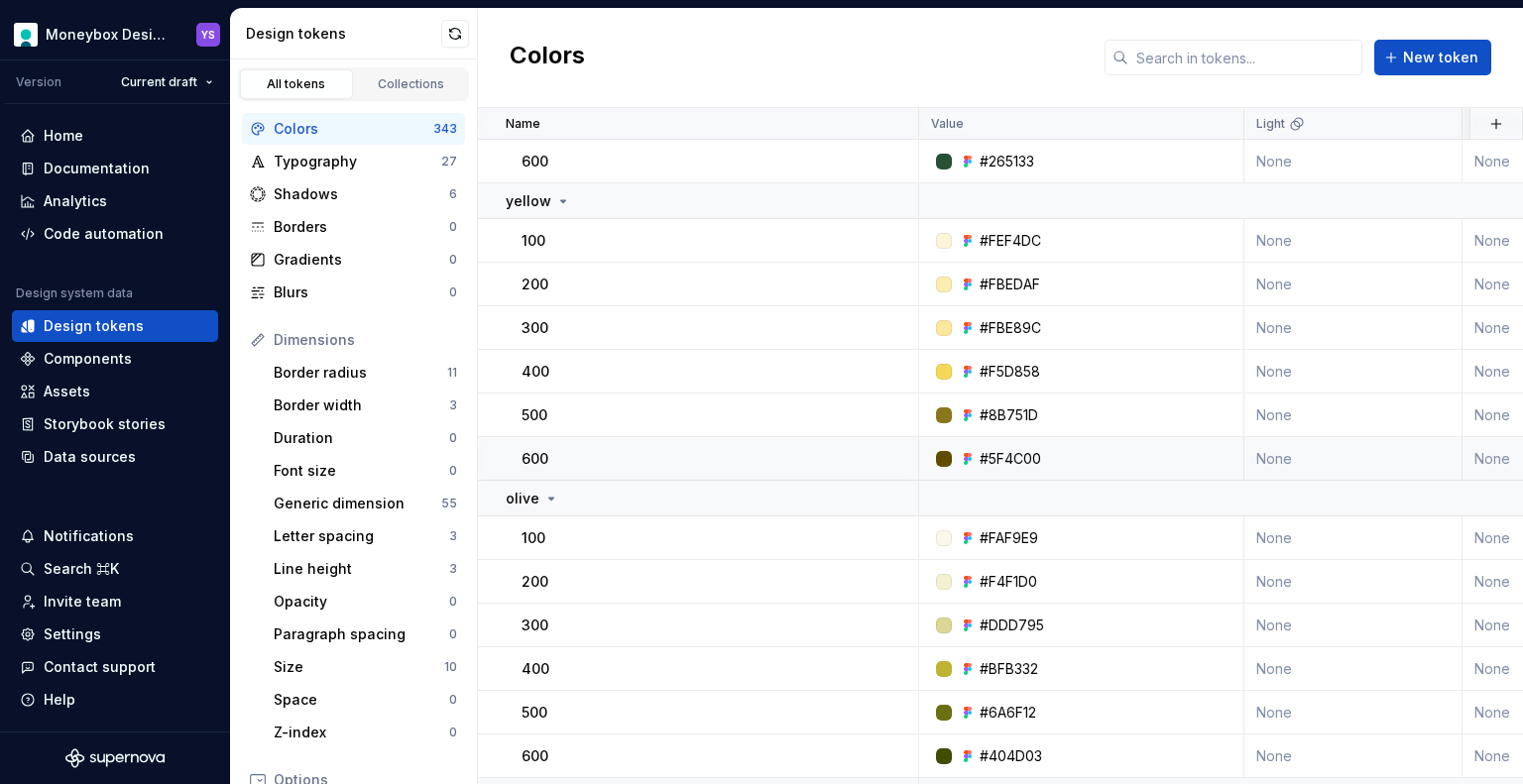 scroll, scrollTop: 496, scrollLeft: 0, axis: vertical 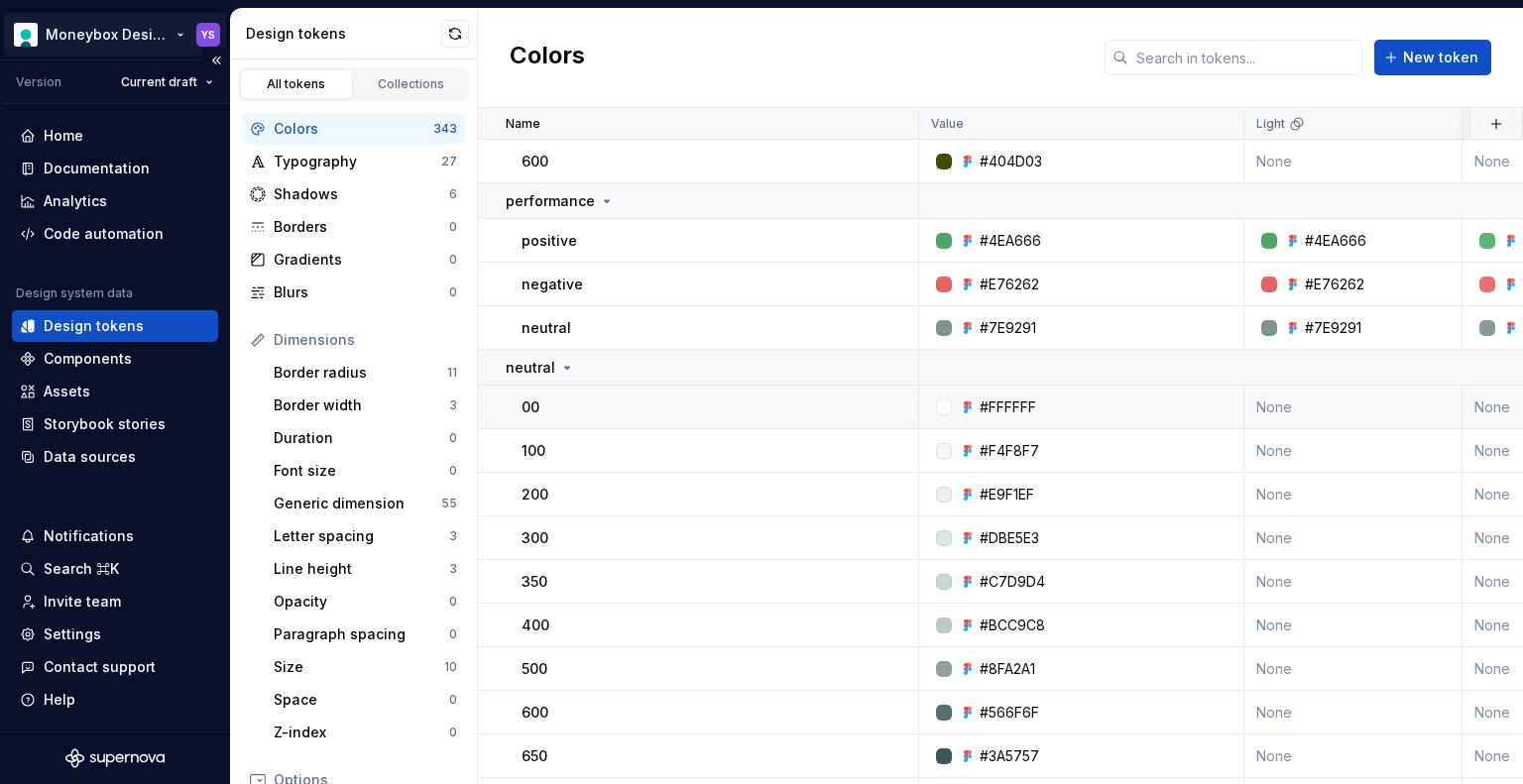 click on "Moneybox Design System YS Version Current draft Home Documentation Analytics Code automation Design system data Design tokens Components Assets Storybook stories Data sources Notifications Search ⌘K Invite team Settings Contact support Help Design tokens All tokens Collections Colors 343 Typography 27 Shadows 6 Borders 0 Gradients 0 Blurs 0 Dimensions Border radius 11 Border width 3 Duration 0 Font size 0 Generic dimension 55 Letter spacing 3 Line height 3 Opacity 0 Paragraph spacing 0 Size 10 Space 0 Z-index 0 Options Text decoration 0 Text case 0 Visibility 0 Strings Font family 5 Font weight/style 4 Generic string 3 Product copy 0 Colors New token Name Value Light Dark Light - High contrast Dark - High contrast Collection Description Last updated 300 #FBE89C None None None None Primitives → Color about 21 hours ago 400 #F5D858 None None None None Primitives → Color about 21 hours ago 500 #8B751D None None None None Primitives → Color about 21 hours ago 600 #5F4C00 None None None None olive 100 None" at bounding box center (762, 392) 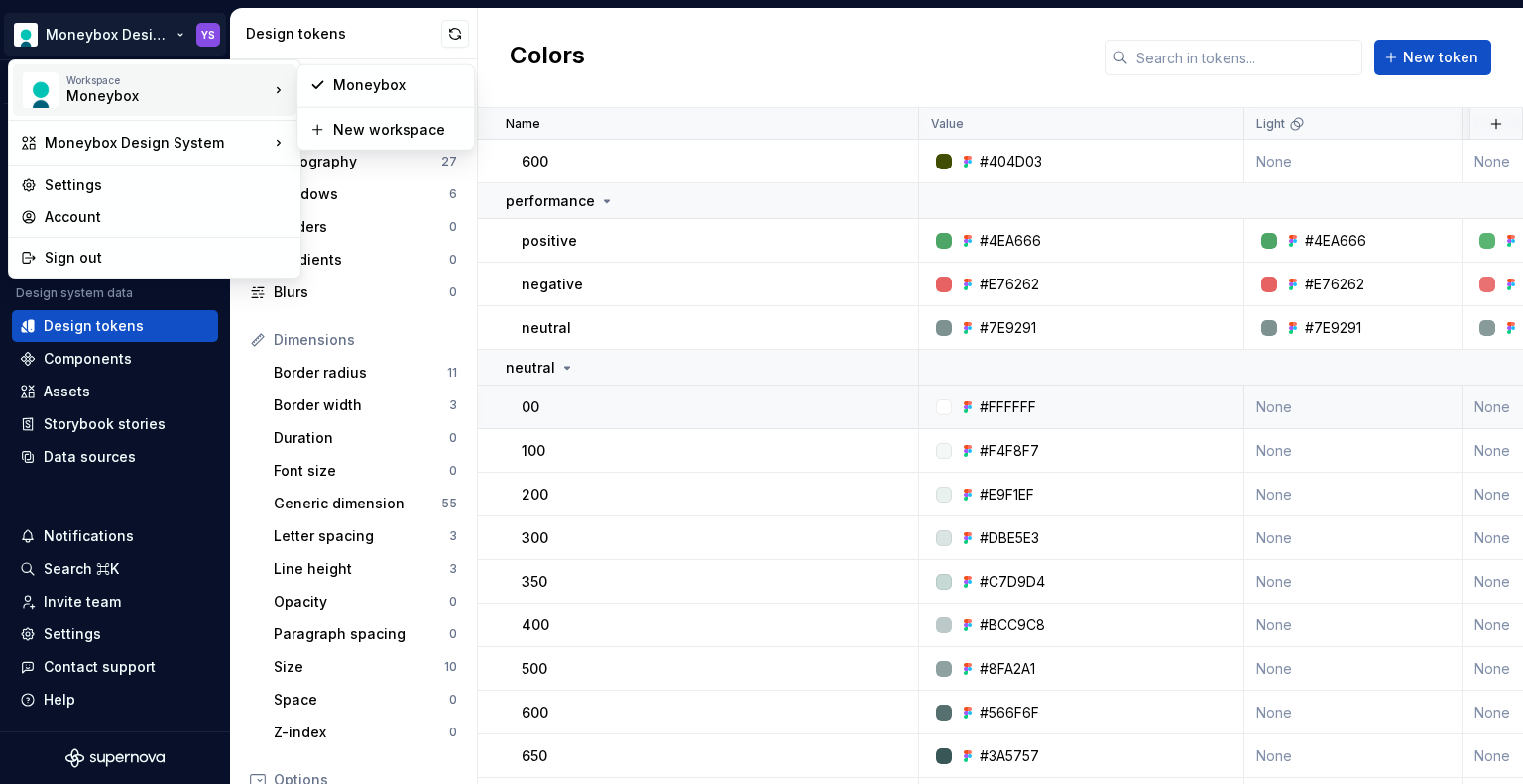 click on "Moneybox Design System YS Version Current draft Home Documentation Analytics Code automation Design system data Design tokens Components Assets Storybook stories Data sources Notifications Search ⌘K Invite team Settings Contact support Help Design tokens All tokens Collections Colors 343 Typography 27 Shadows 6 Borders 0 Gradients 0 Blurs 0 Dimensions Border radius 11 Border width 3 Duration 0 Font size 0 Generic dimension 55 Letter spacing 3 Line height 3 Opacity 0 Paragraph spacing 0 Size 10 Space 0 Z-index 0 Options Text decoration 0 Text case 0 Visibility 0 Strings Font family 5 Font weight/style 4 Generic string 3 Product copy 0 Colors New token Name Value Light Dark Light - High contrast Dark - High contrast Collection Description Last updated 300 #FBE89C None None None None Primitives → Color about 21 hours ago 400 #F5D858 None None None None Primitives → Color about 21 hours ago 500 #8B751D None None None None Primitives → Color about 21 hours ago 600 #5F4C00 None None None None olive 100 None" at bounding box center (762, 392) 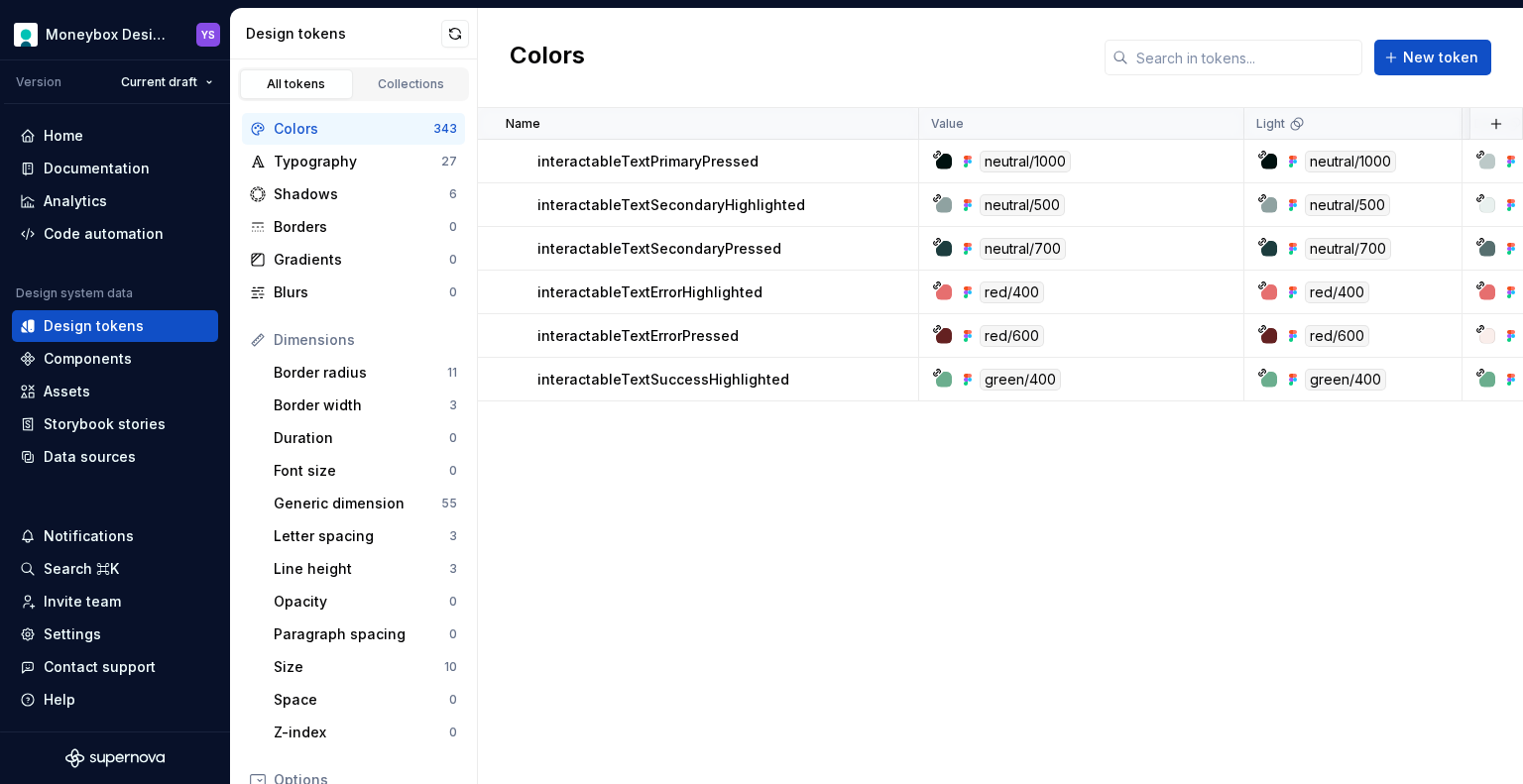 scroll, scrollTop: 0, scrollLeft: 0, axis: both 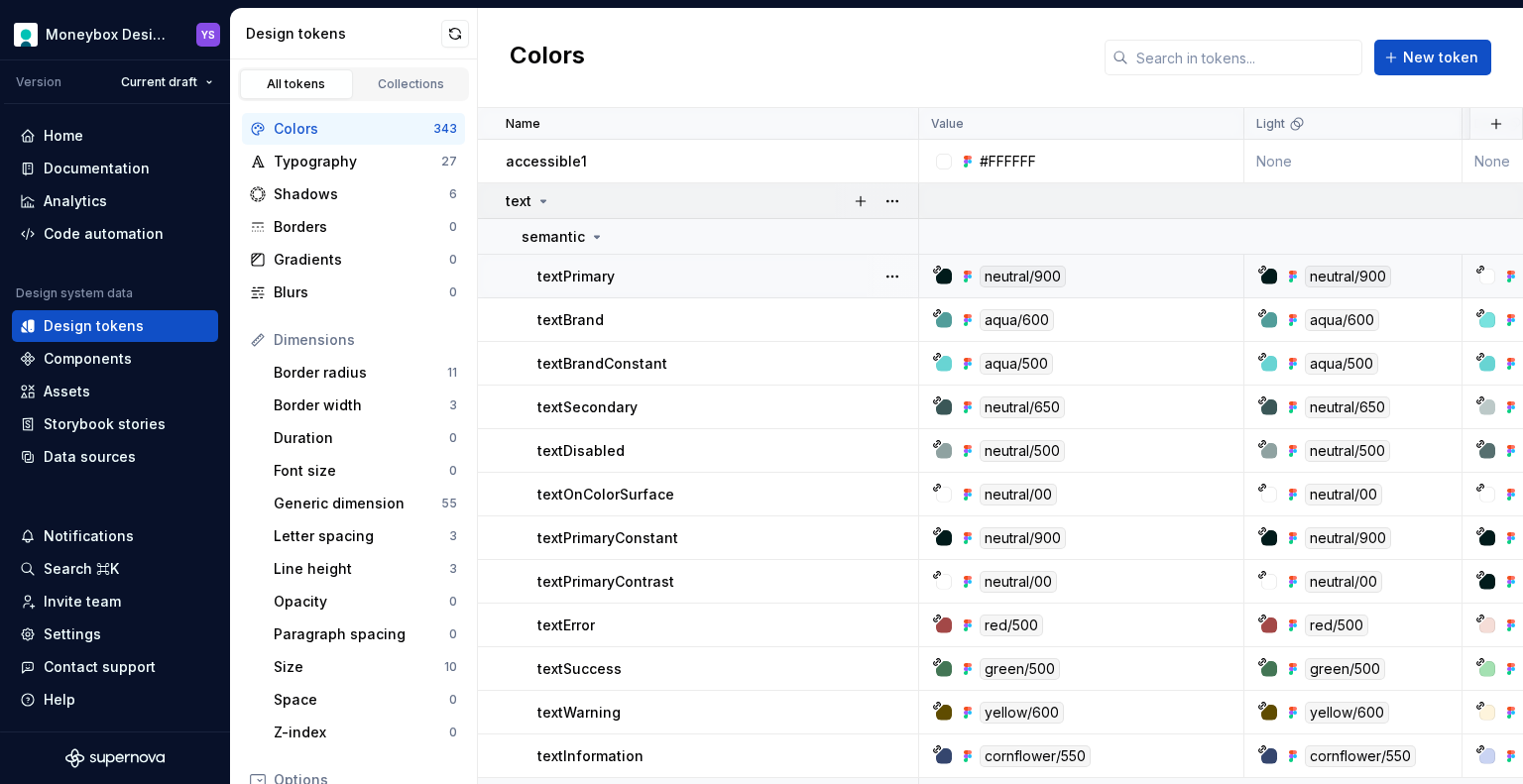 click 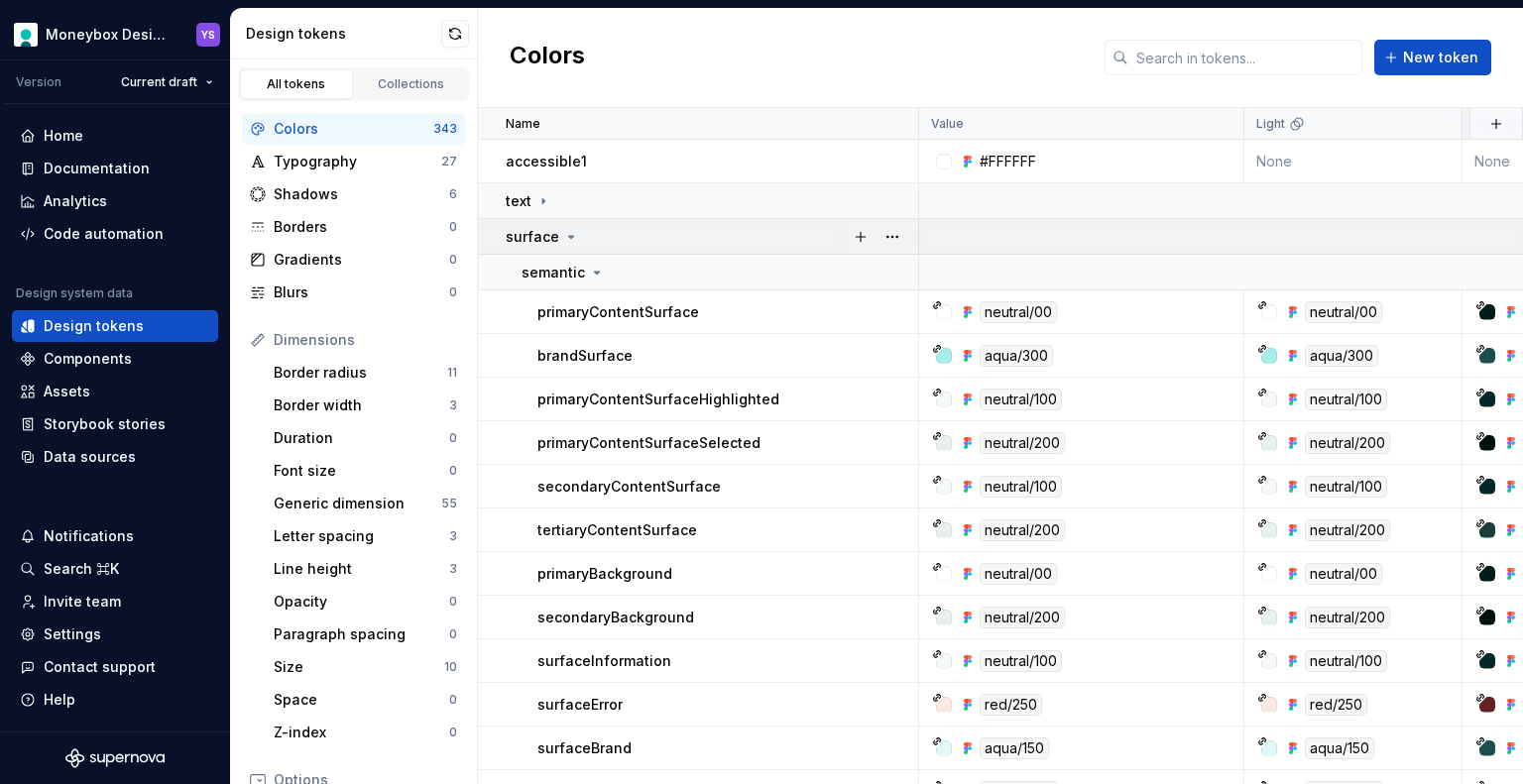 click 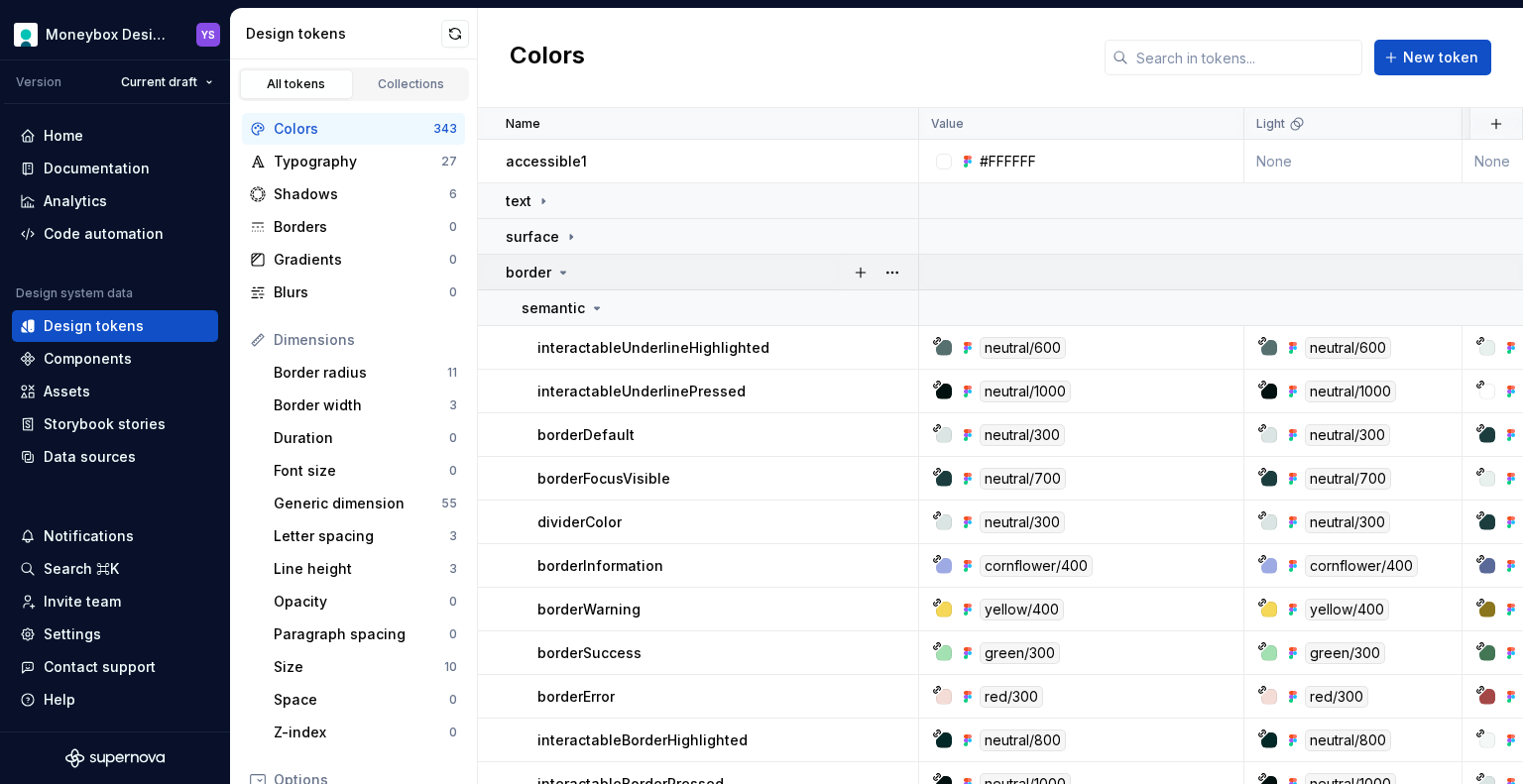 click 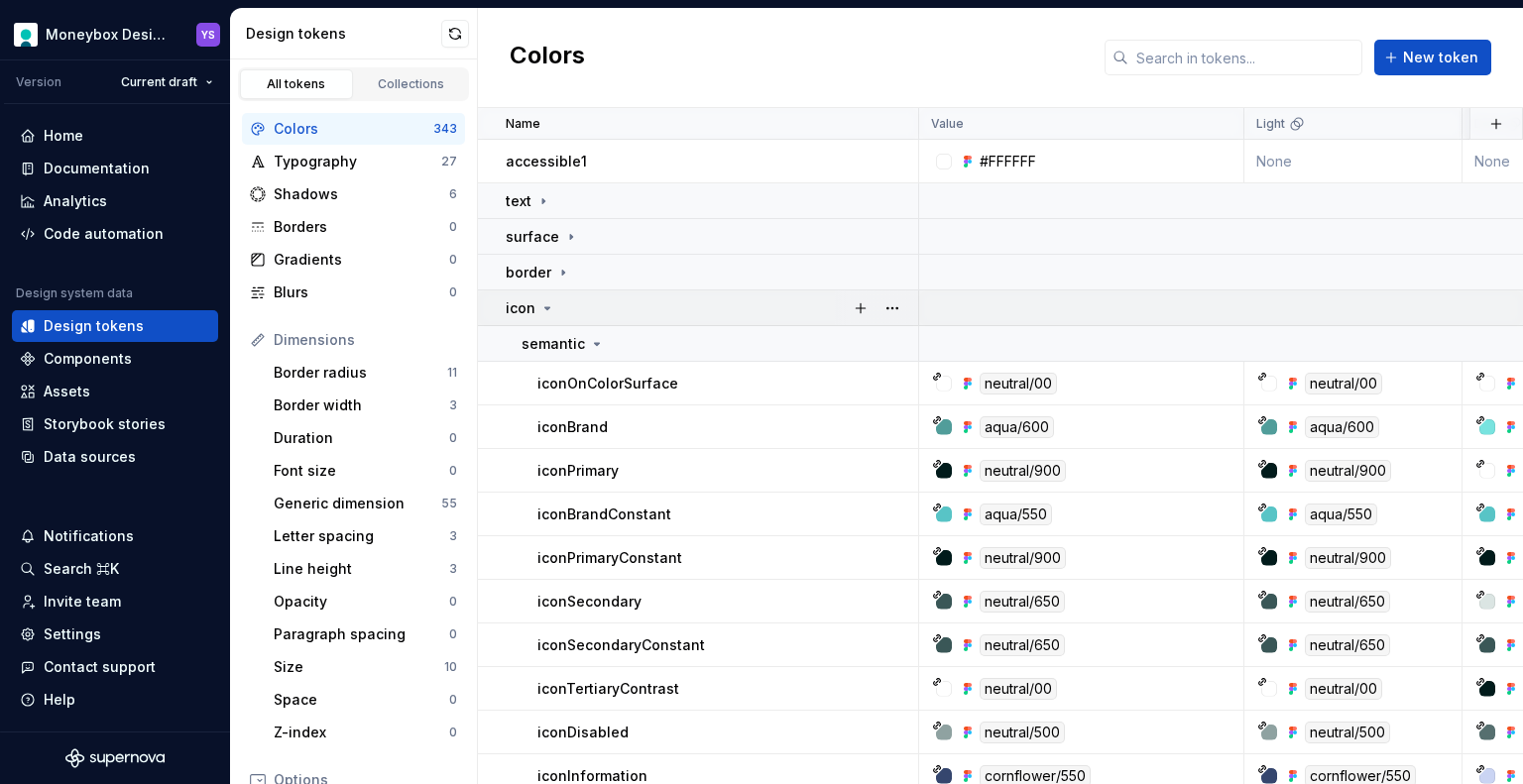 click on "icon" at bounding box center (711, 308) 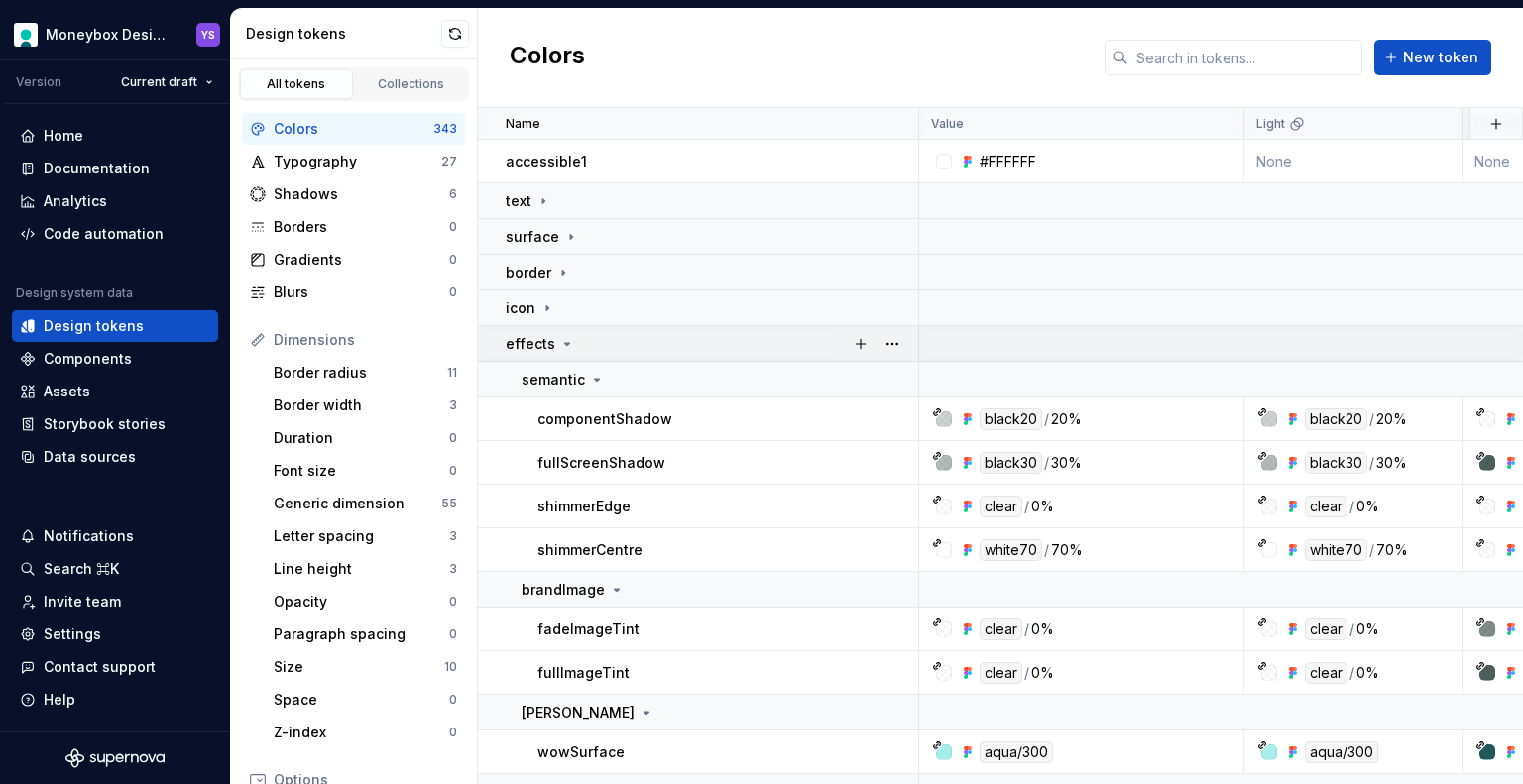 click on "effects" at bounding box center (711, 344) 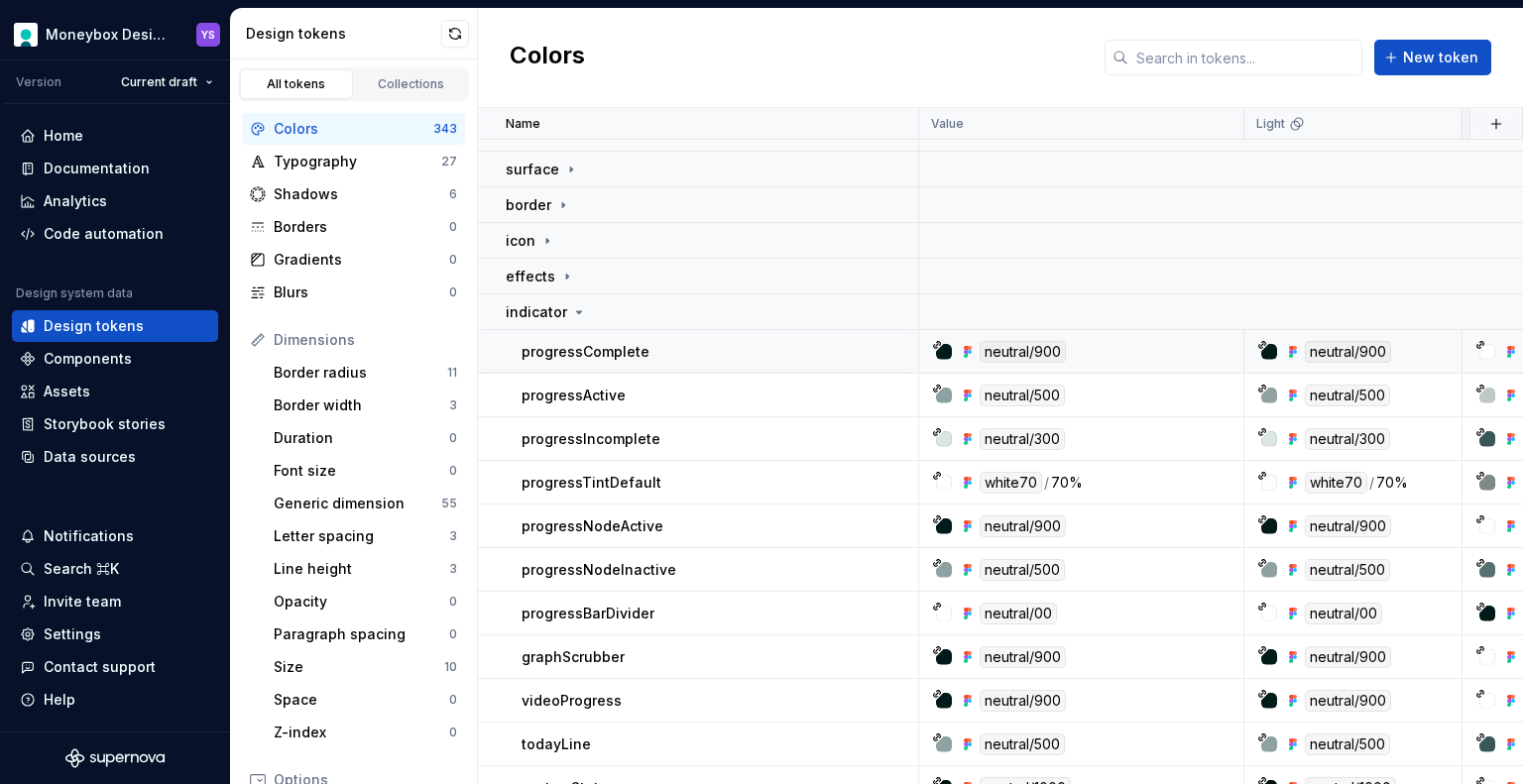 scroll, scrollTop: 0, scrollLeft: 0, axis: both 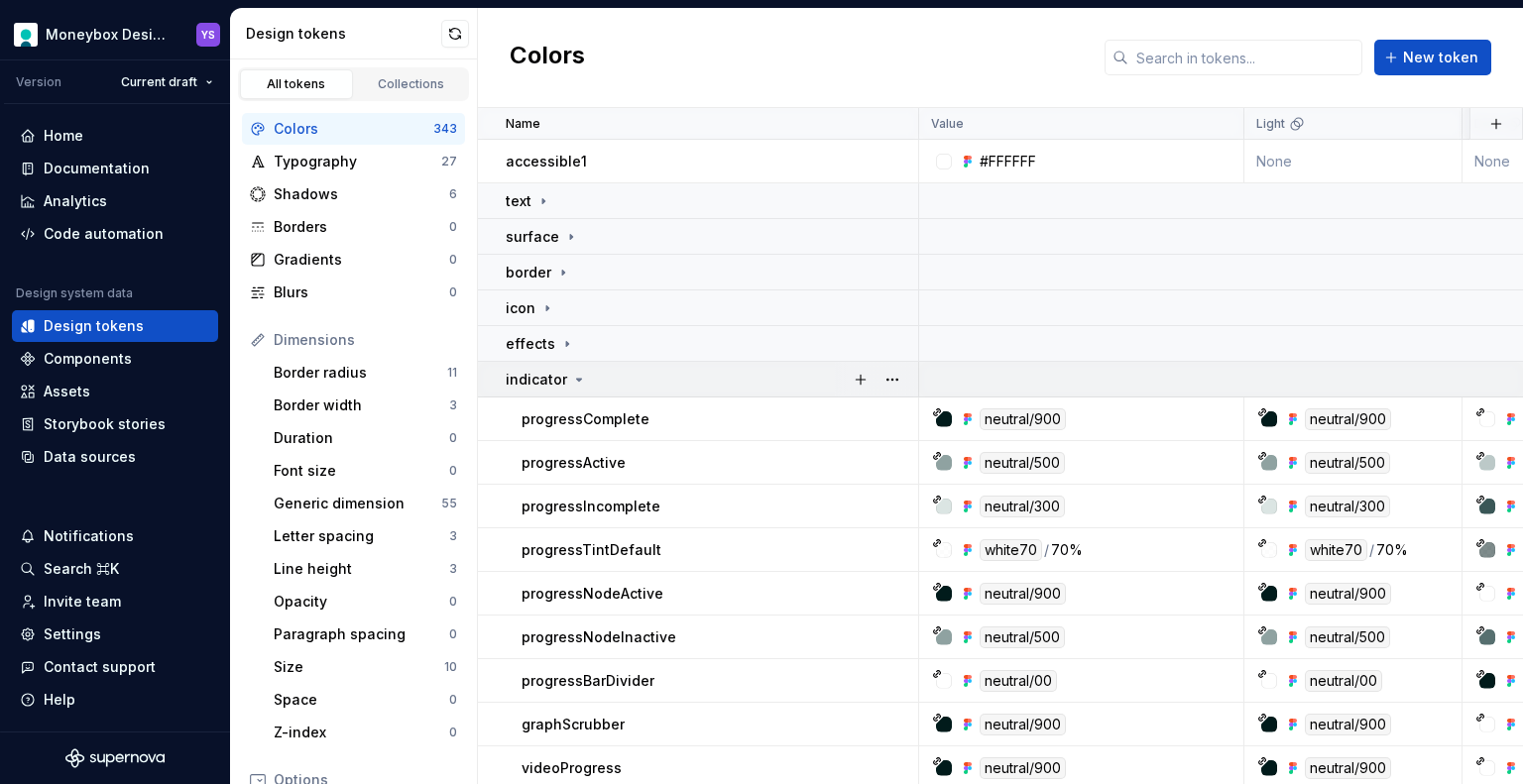 click 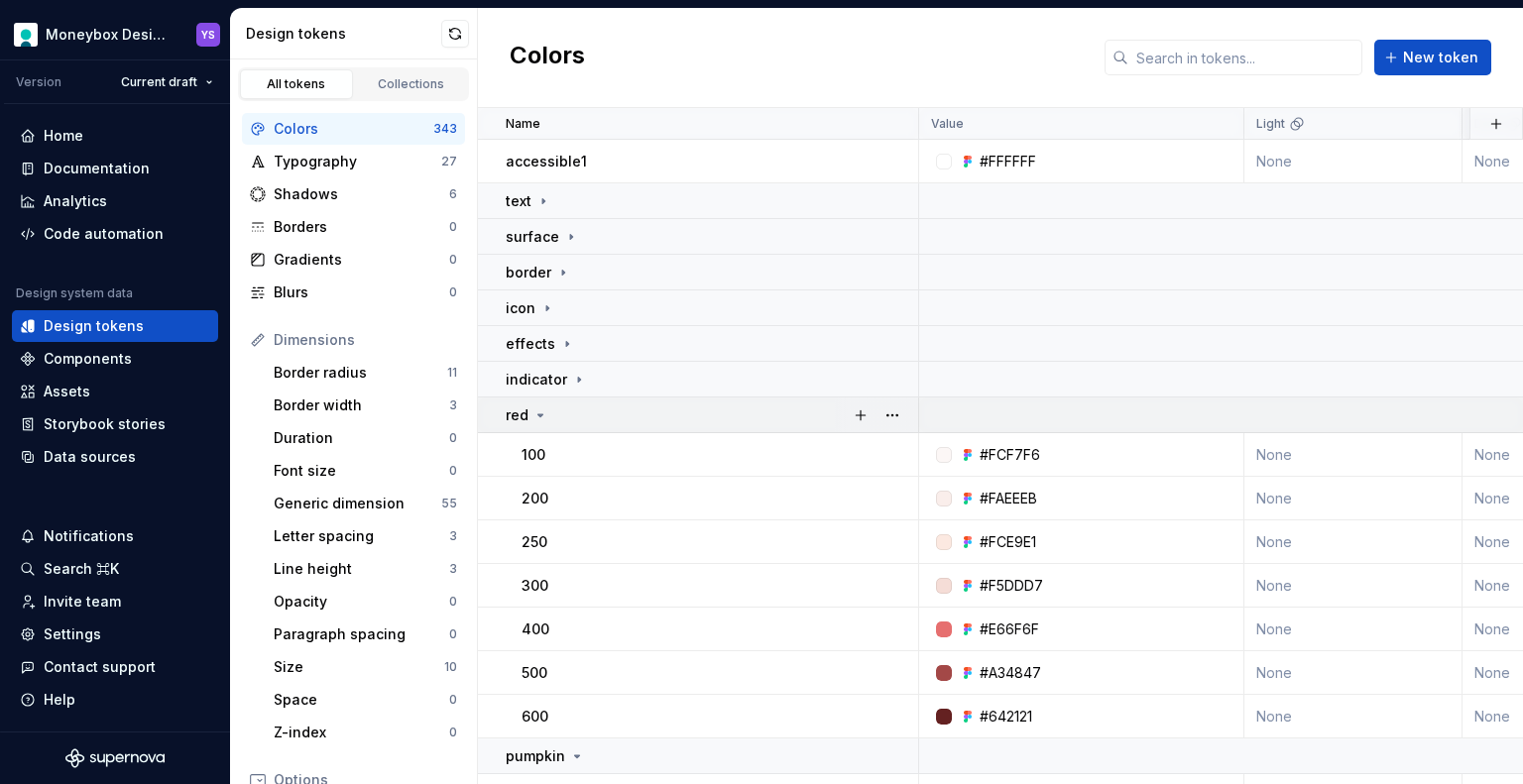 click on "red" at bounding box center [711, 415] 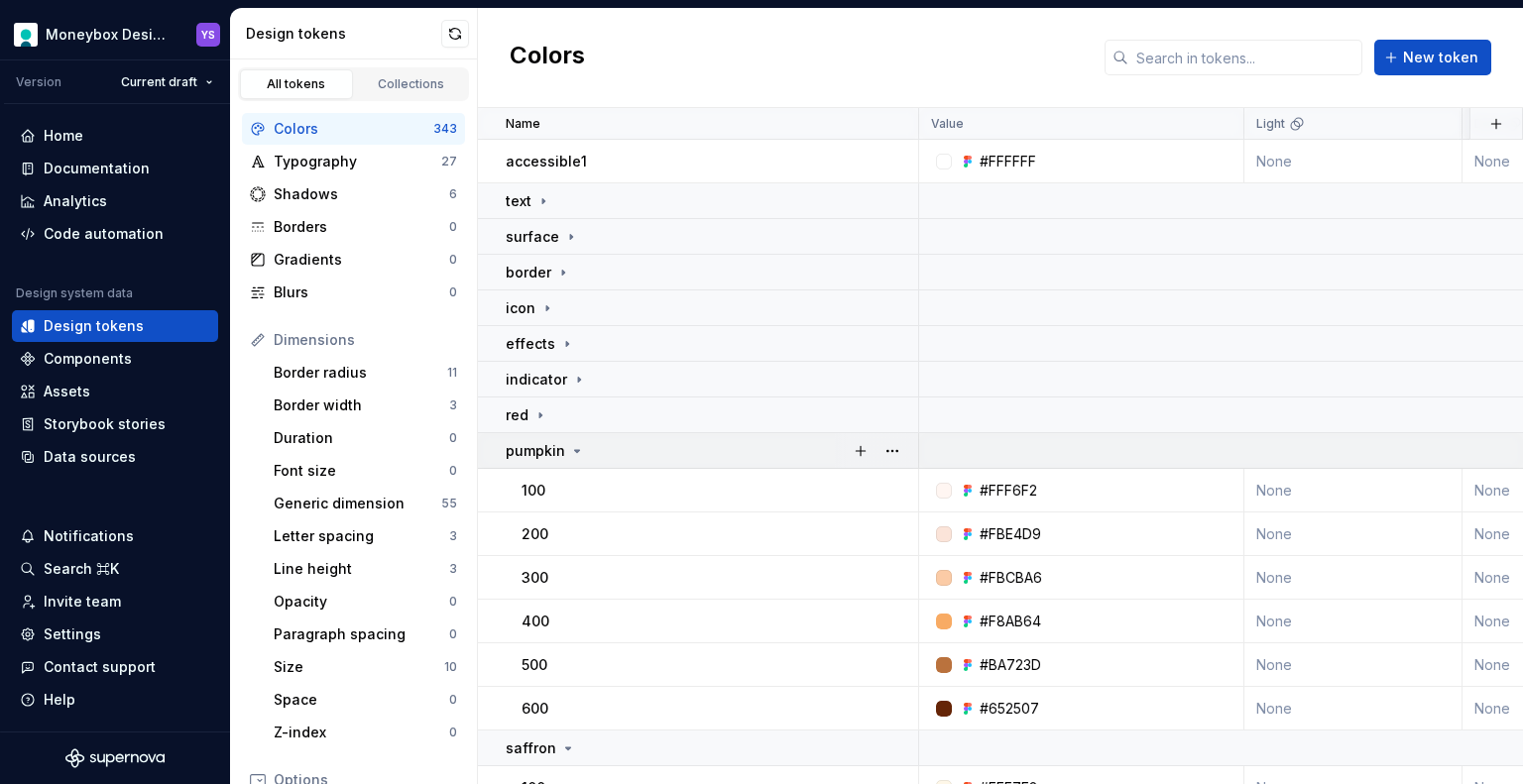 click 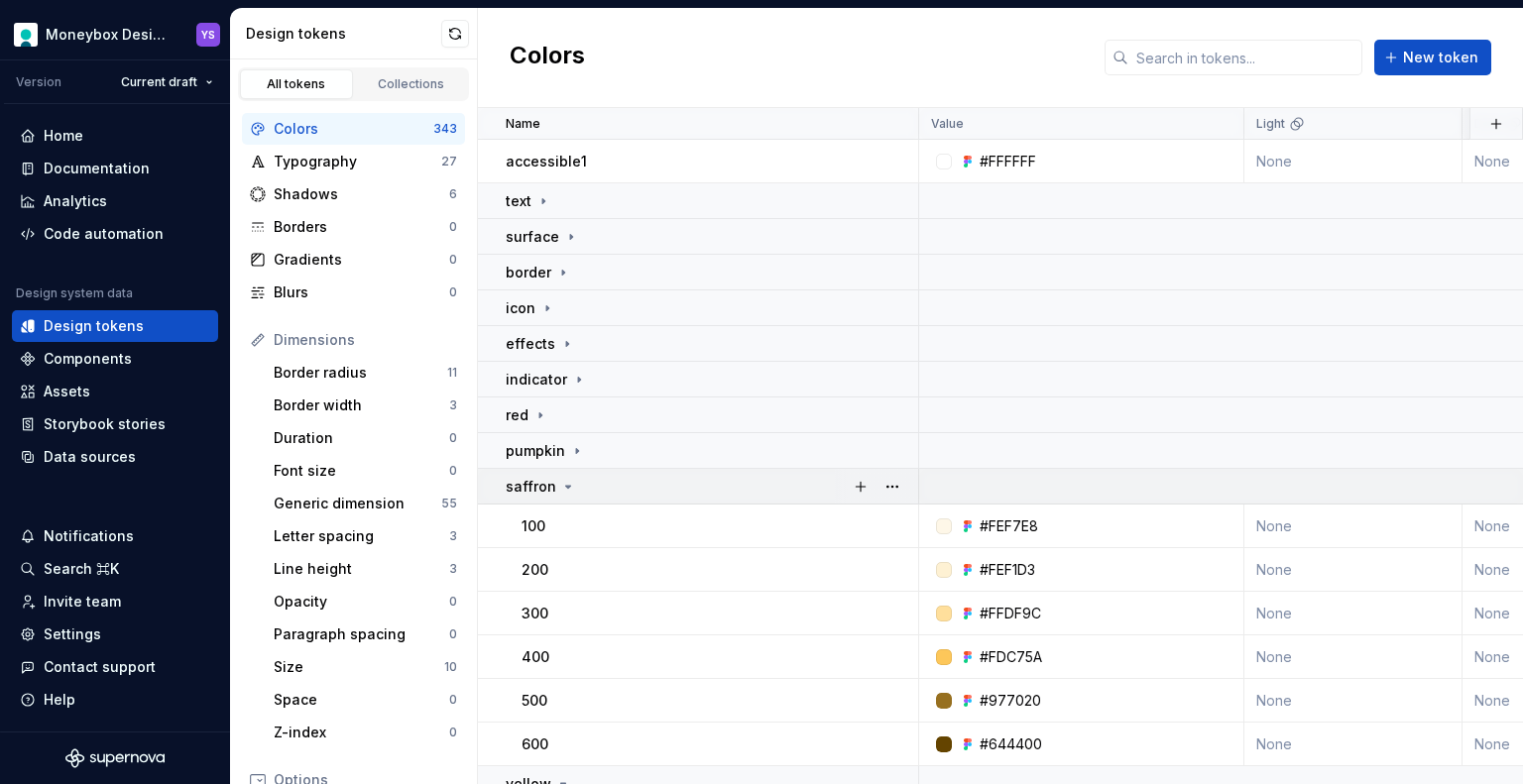 click on "saffron" at bounding box center (711, 487) 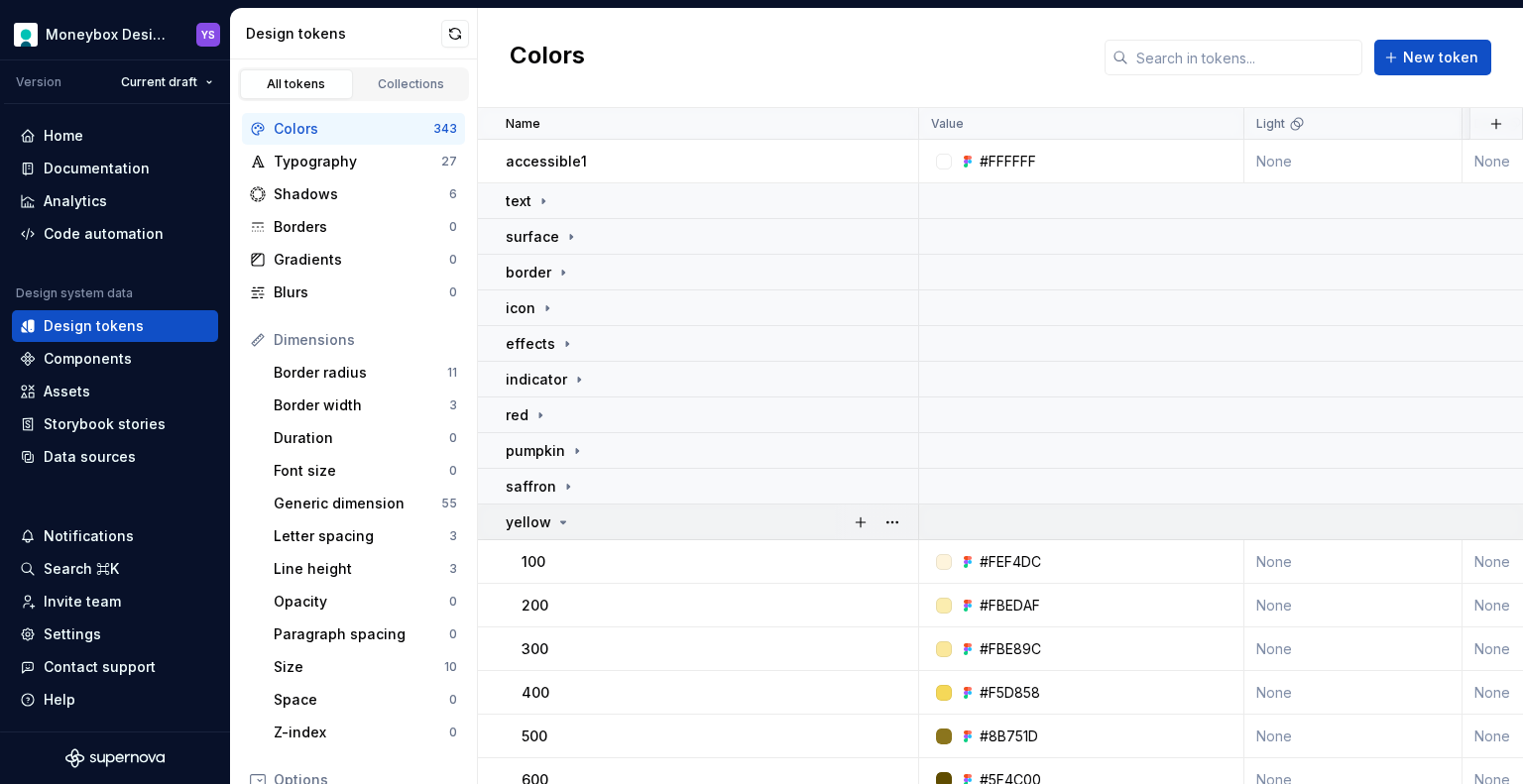 click on "yellow" at bounding box center (711, 522) 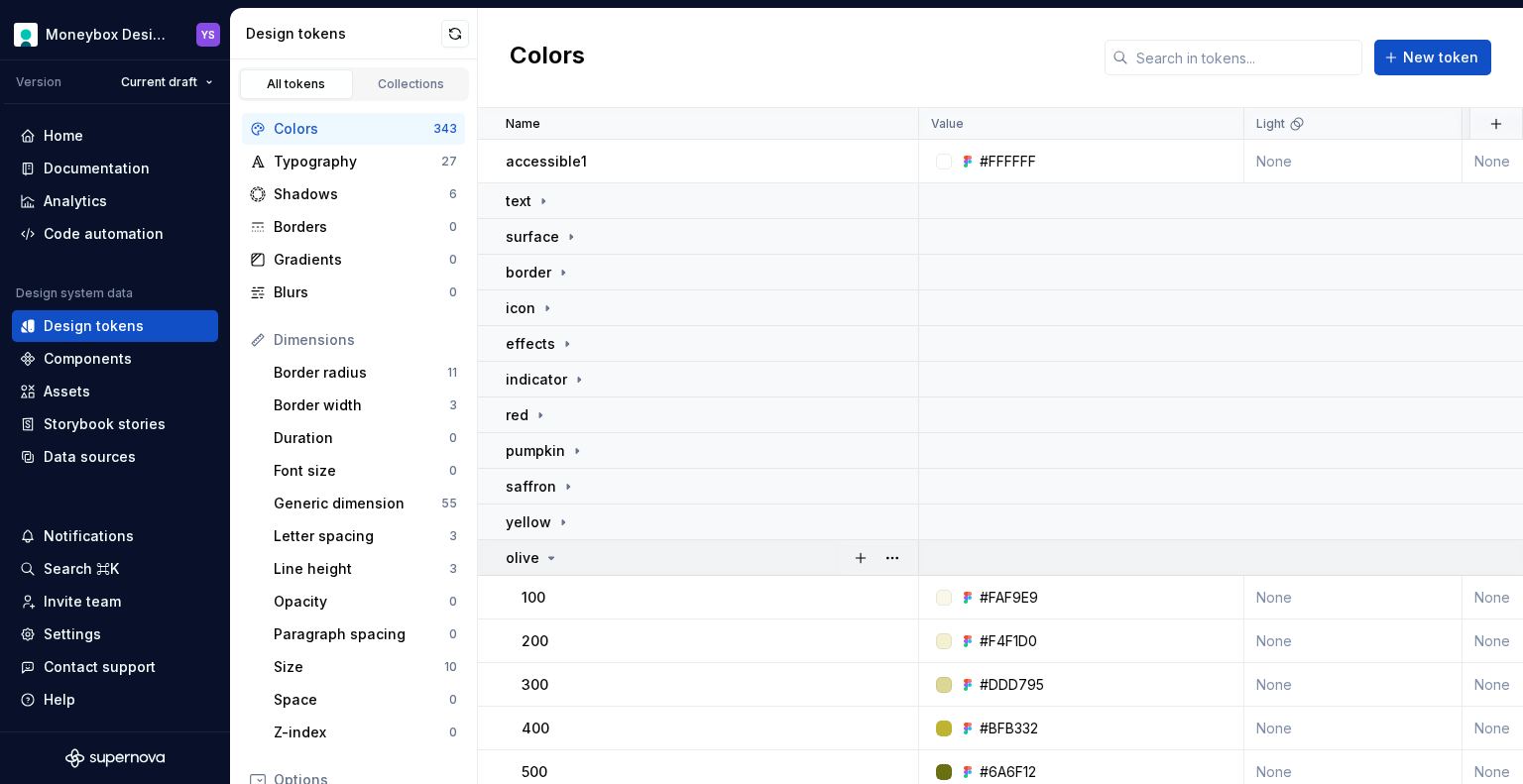 click on "olive" at bounding box center (711, 558) 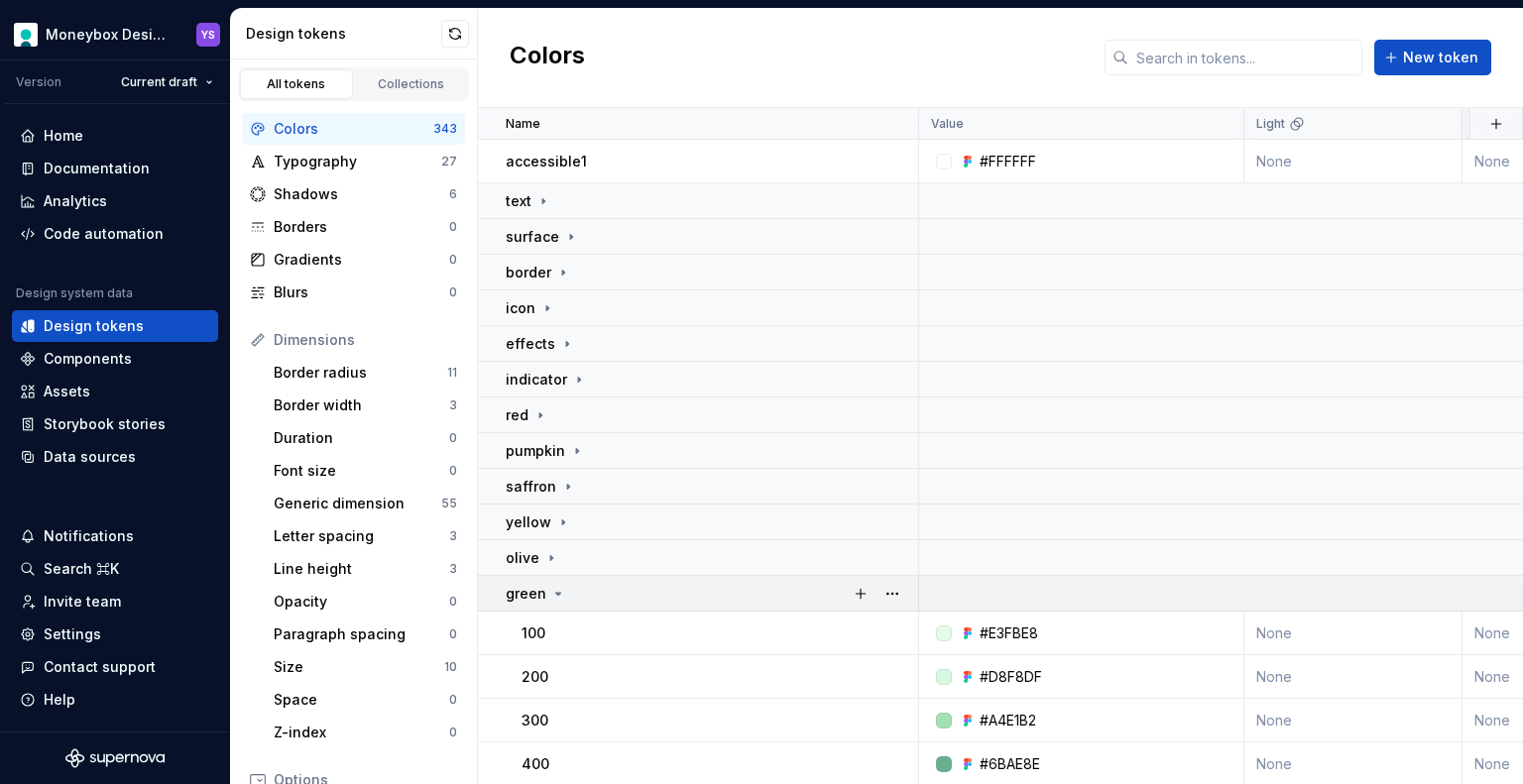 click on "green" at bounding box center [711, 594] 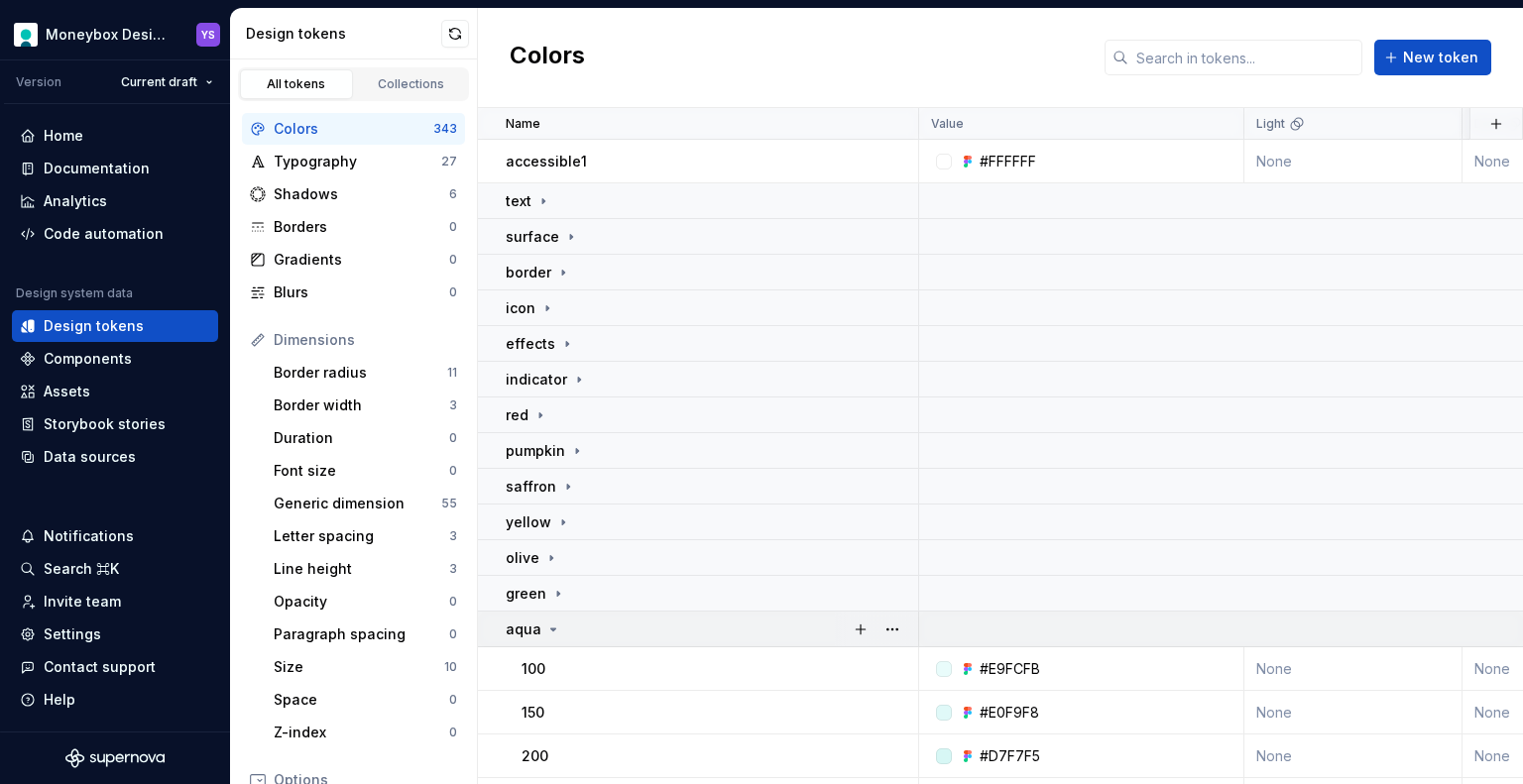 click on "aqua" at bounding box center (711, 629) 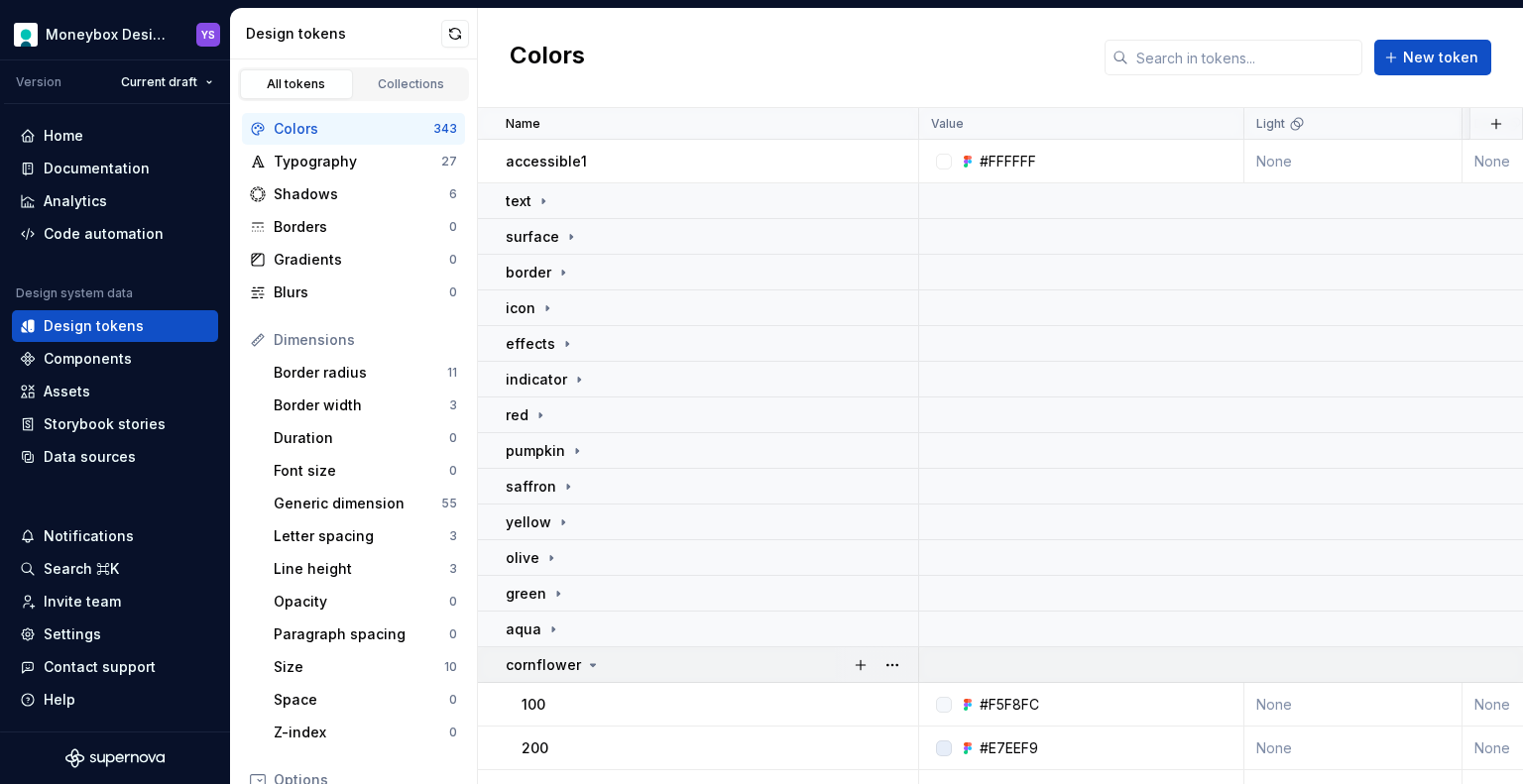 click 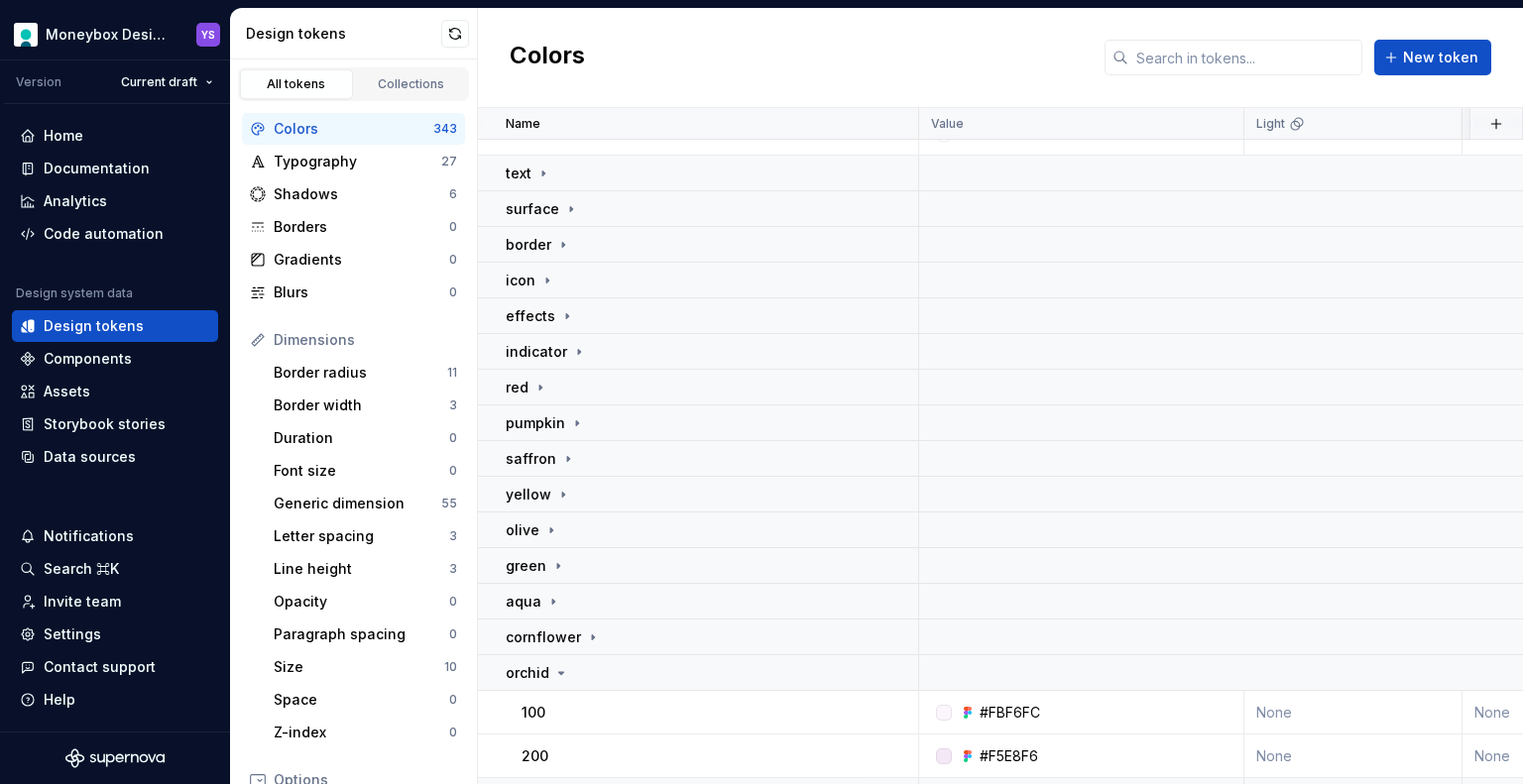 scroll, scrollTop: 198, scrollLeft: 0, axis: vertical 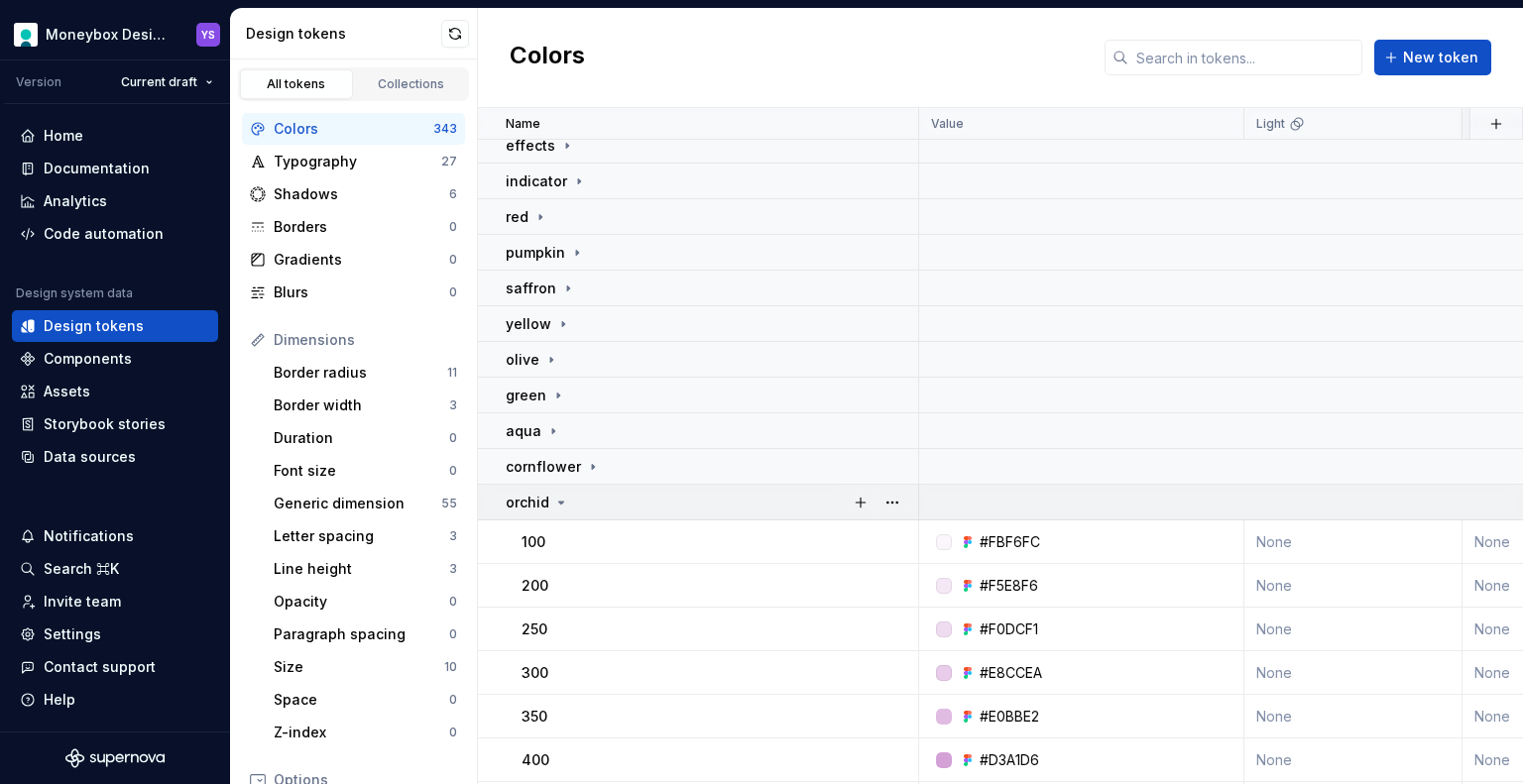 click on "orchid" at bounding box center [711, 503] 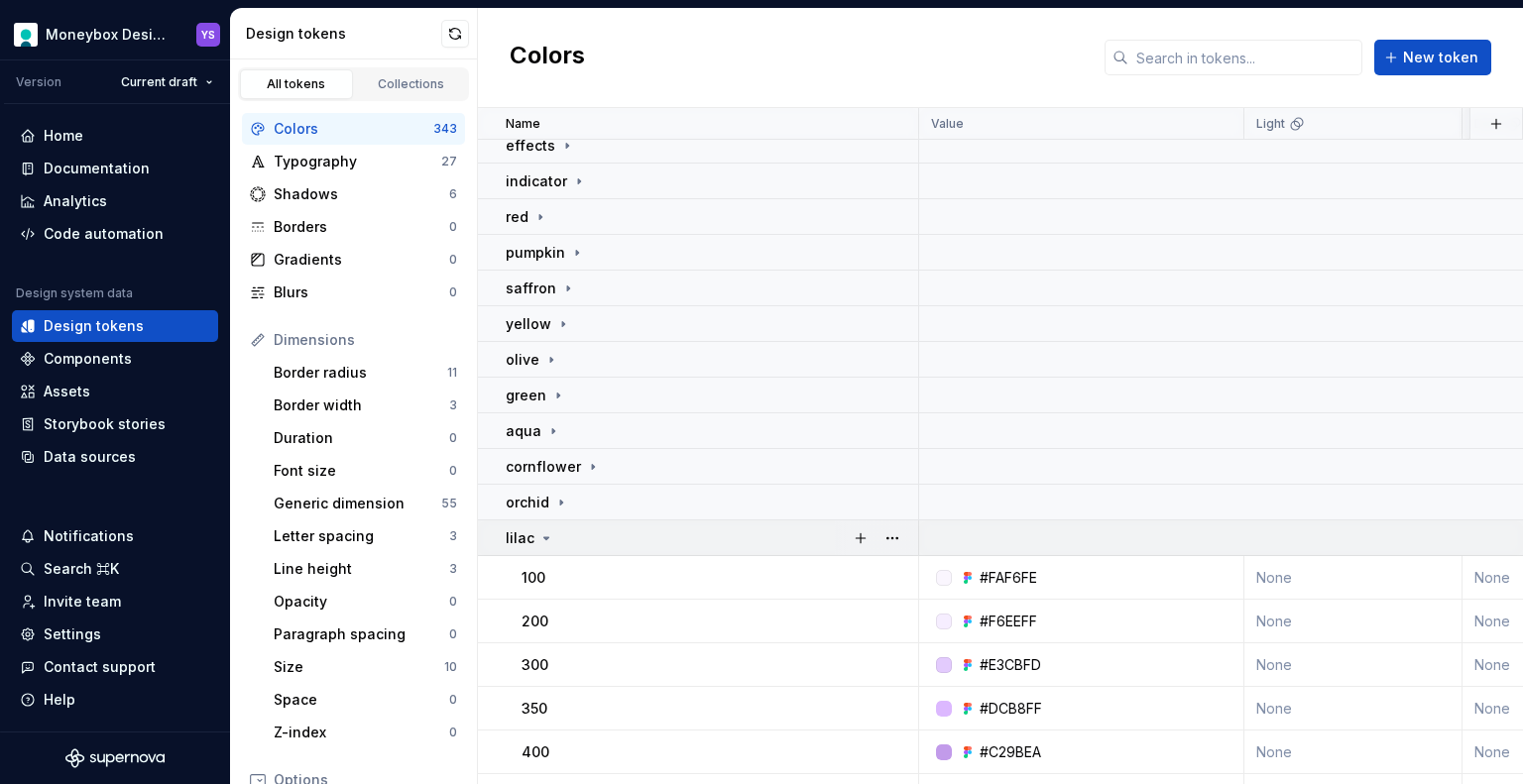 click on "lilac" at bounding box center [711, 538] 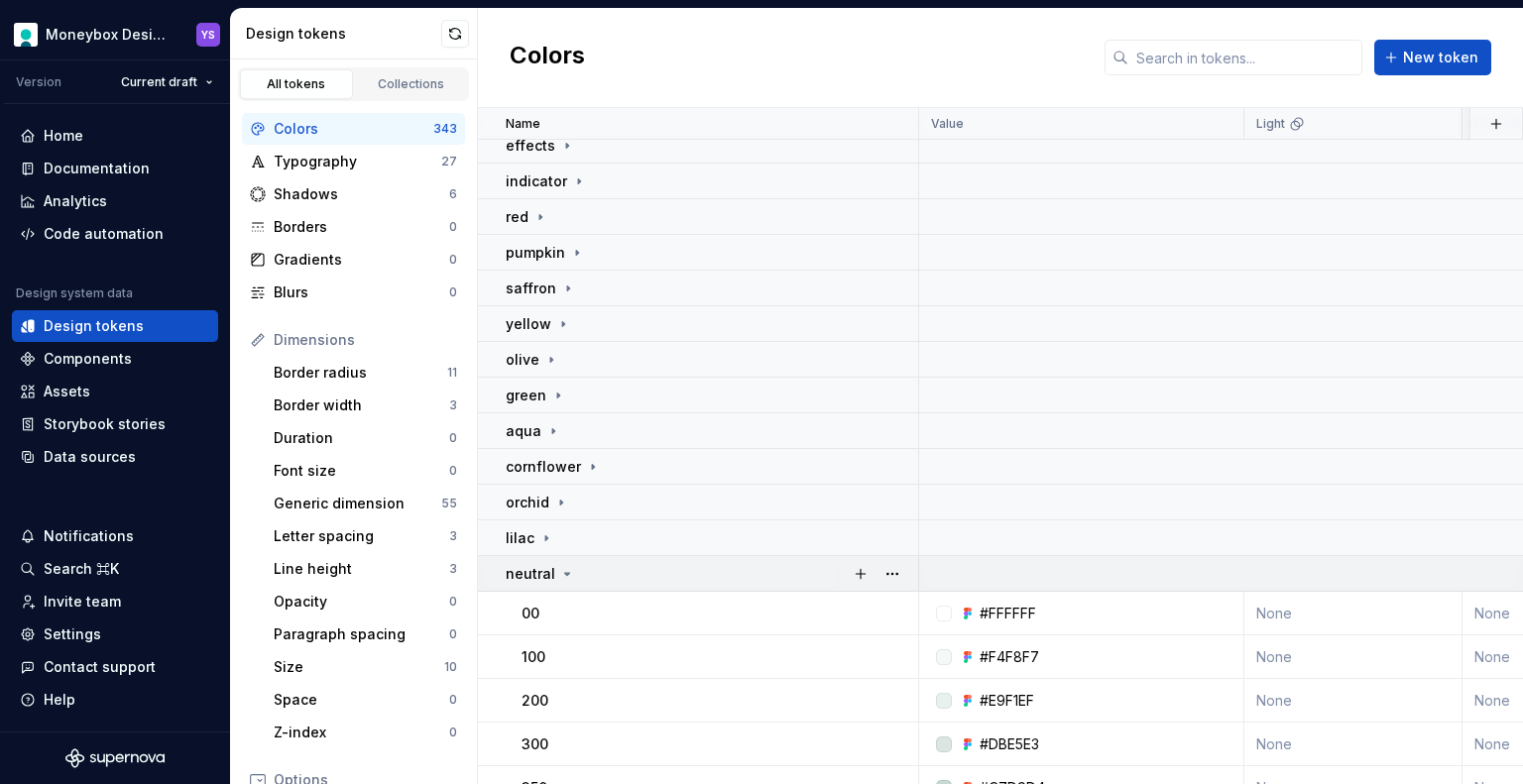 click on "neutral" at bounding box center (711, 574) 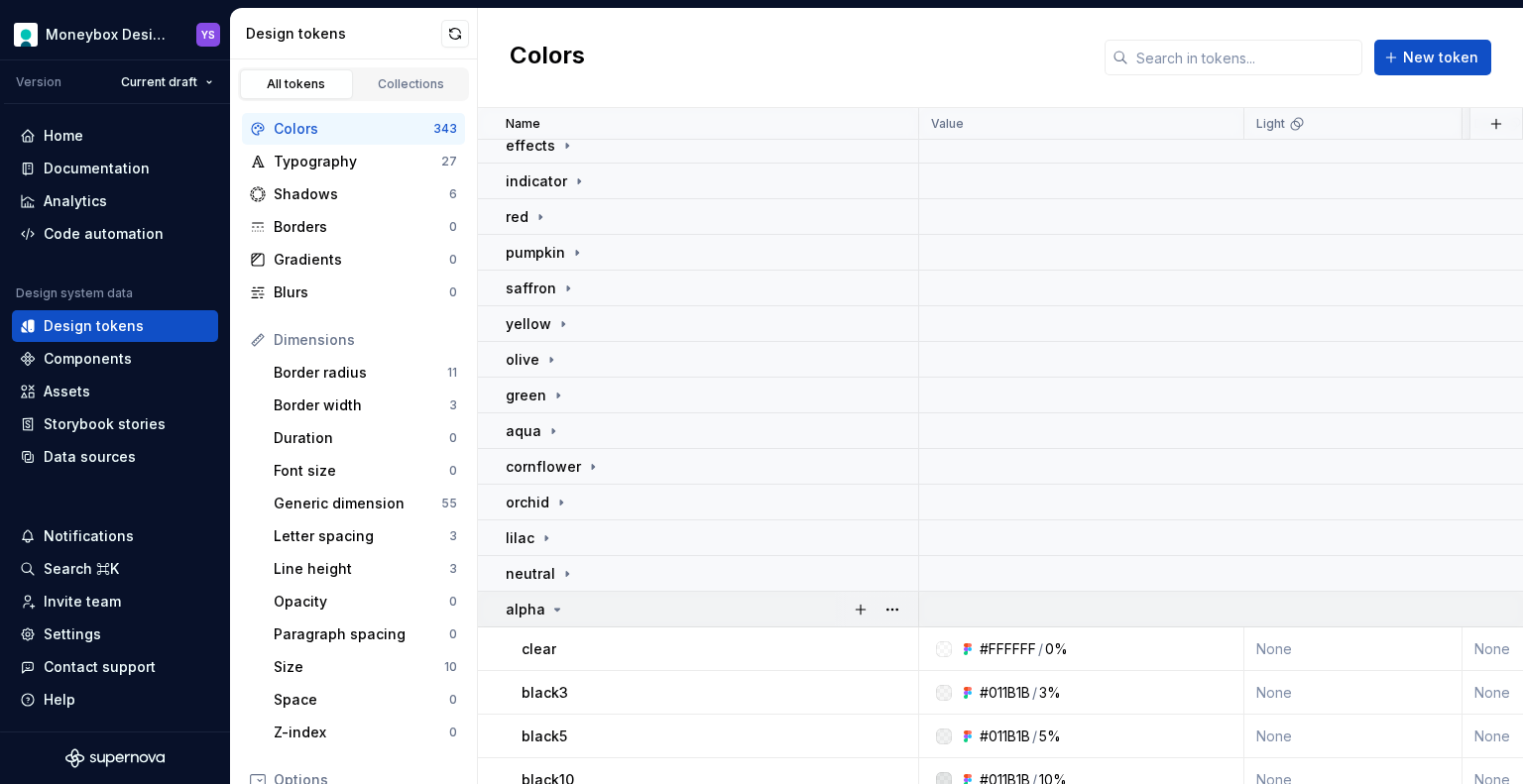 click on "alpha" at bounding box center (711, 610) 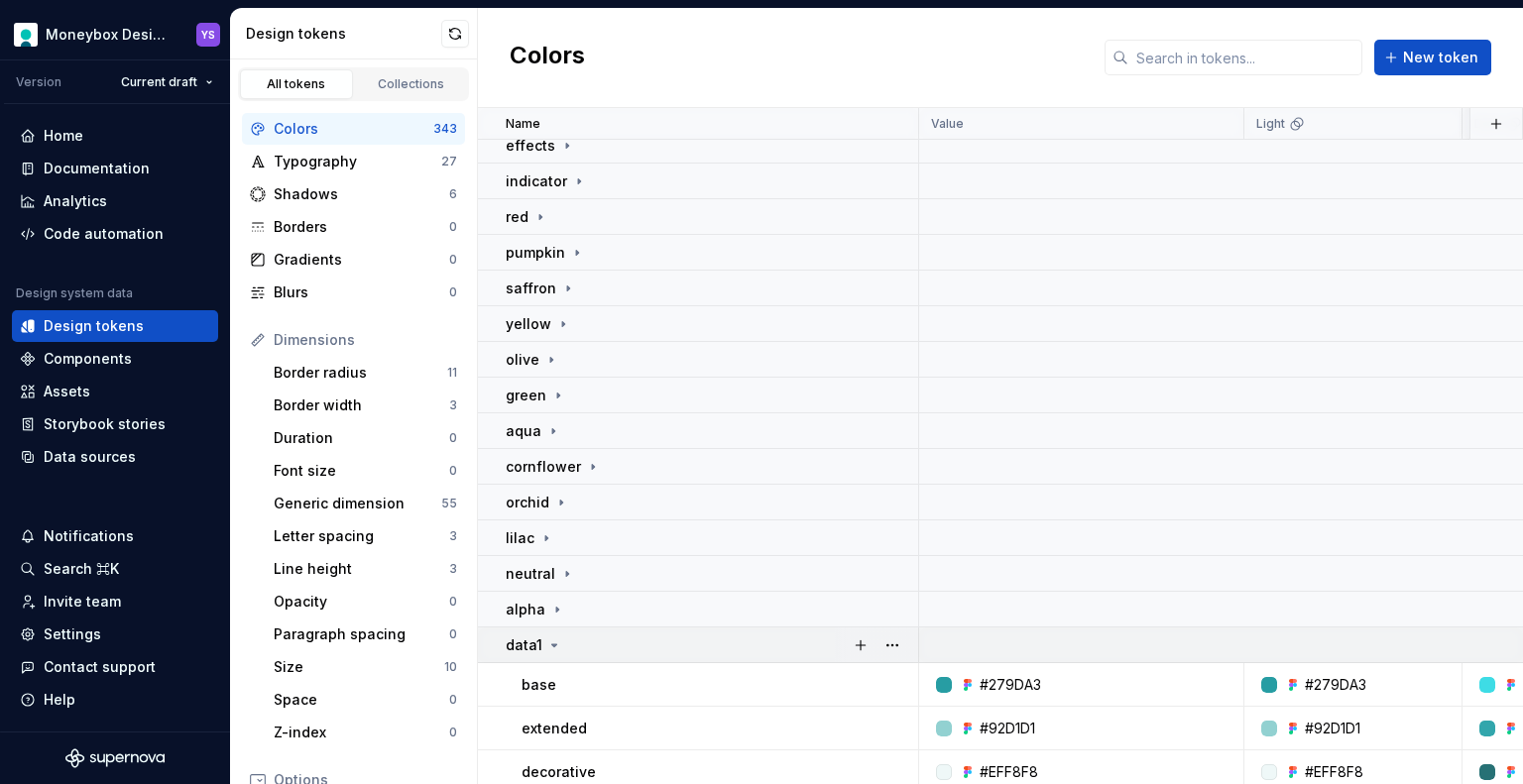 click on "data1" at bounding box center [711, 645] 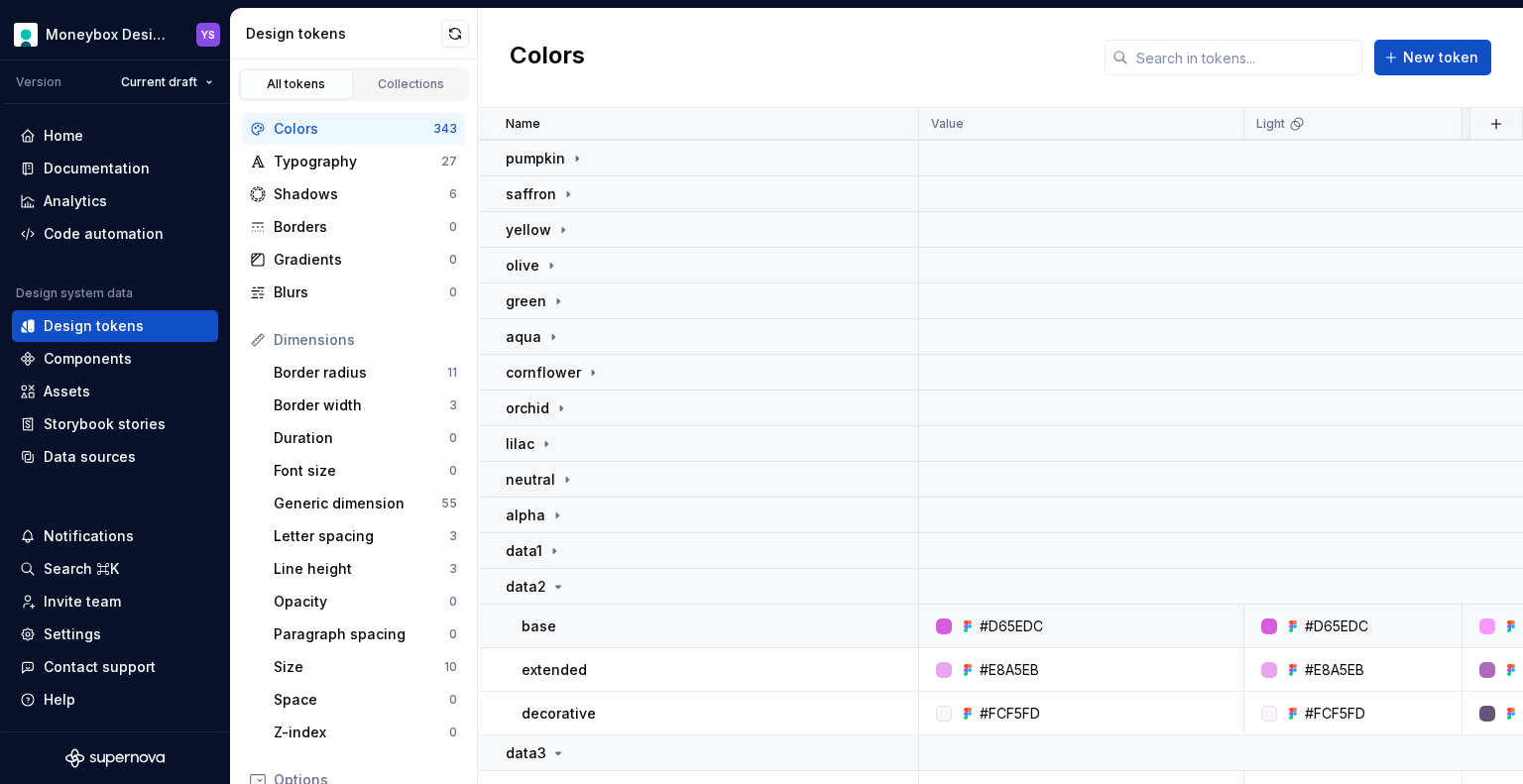 scroll, scrollTop: 297, scrollLeft: 0, axis: vertical 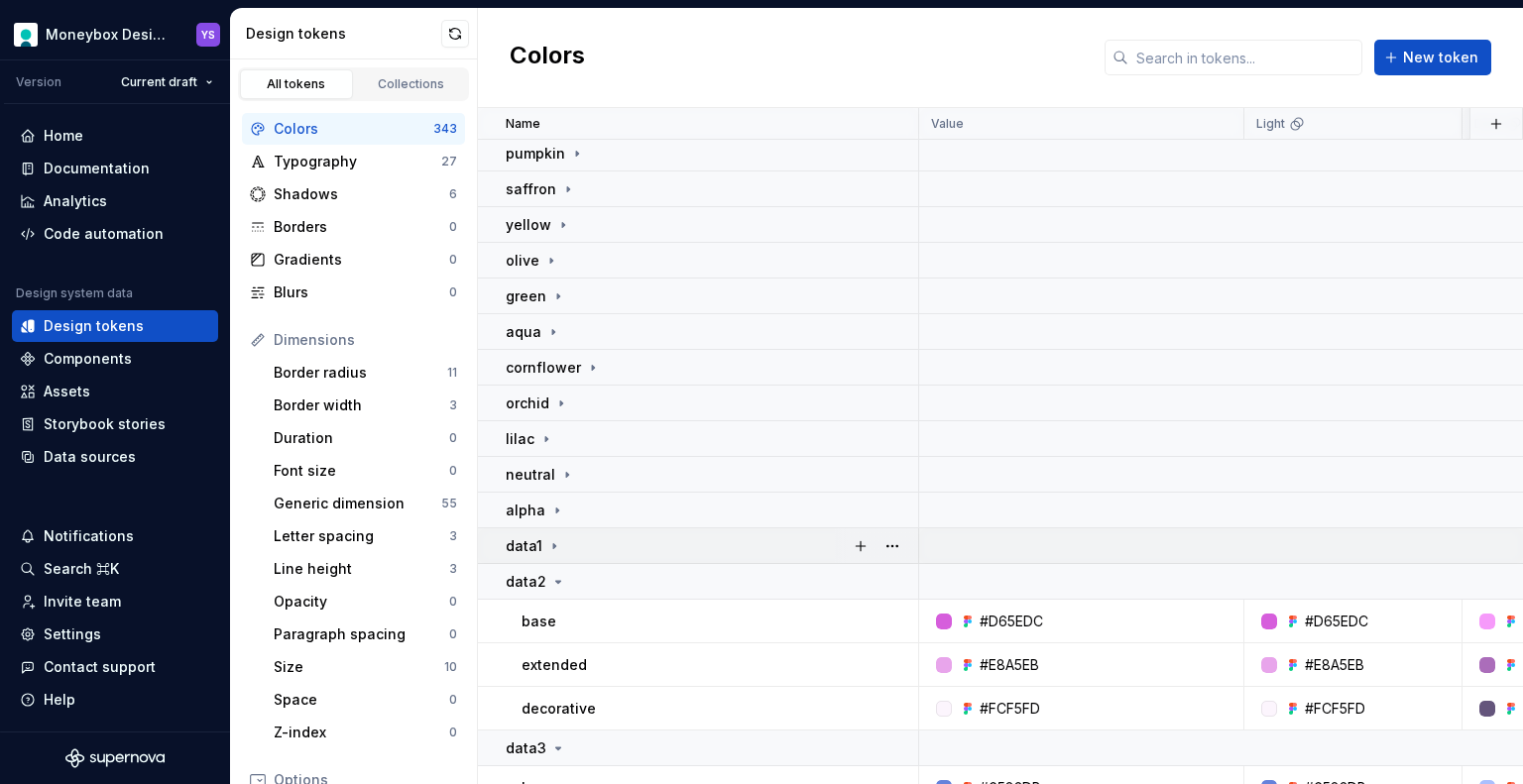 click on "data1" at bounding box center (711, 546) 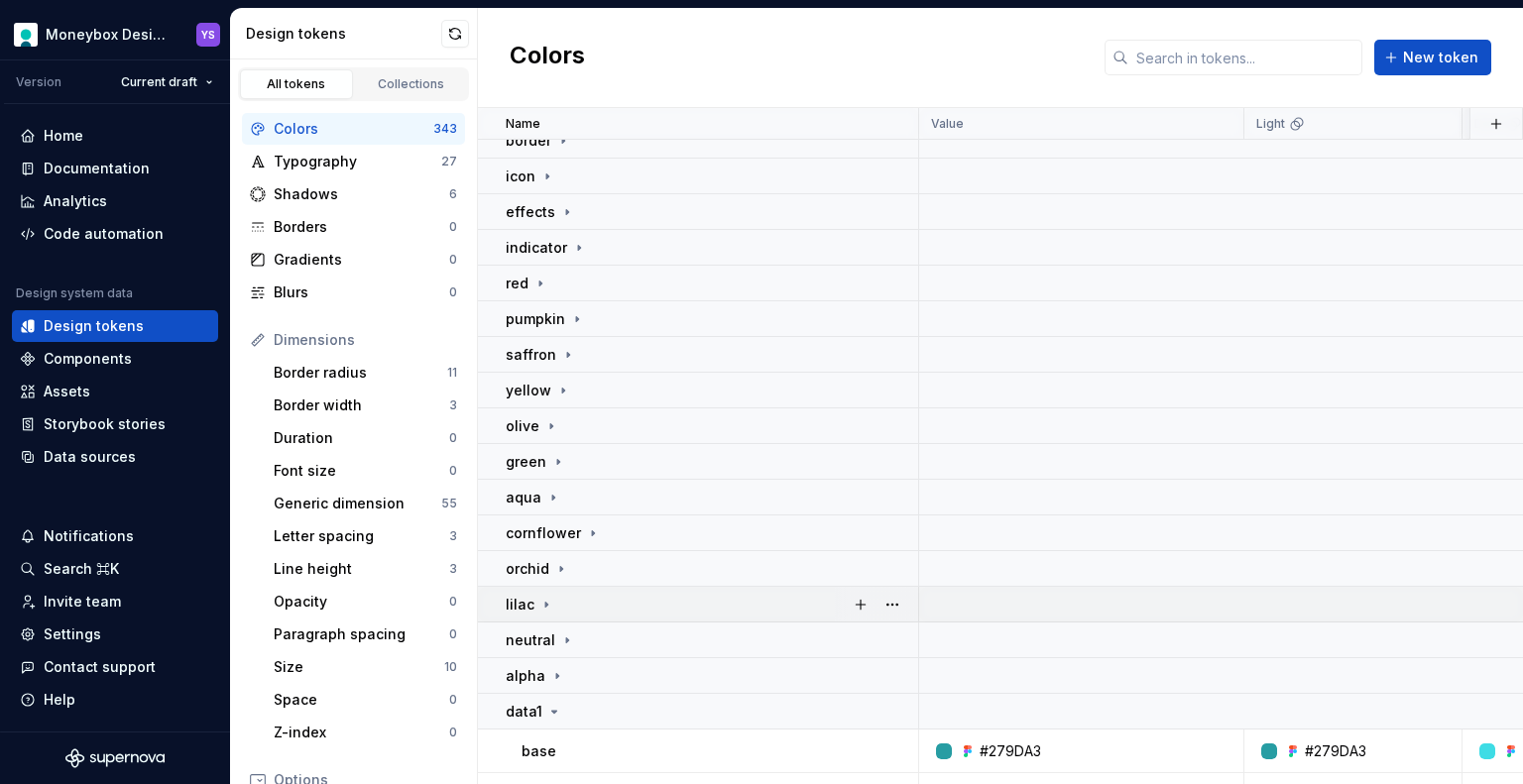 scroll, scrollTop: 496, scrollLeft: 0, axis: vertical 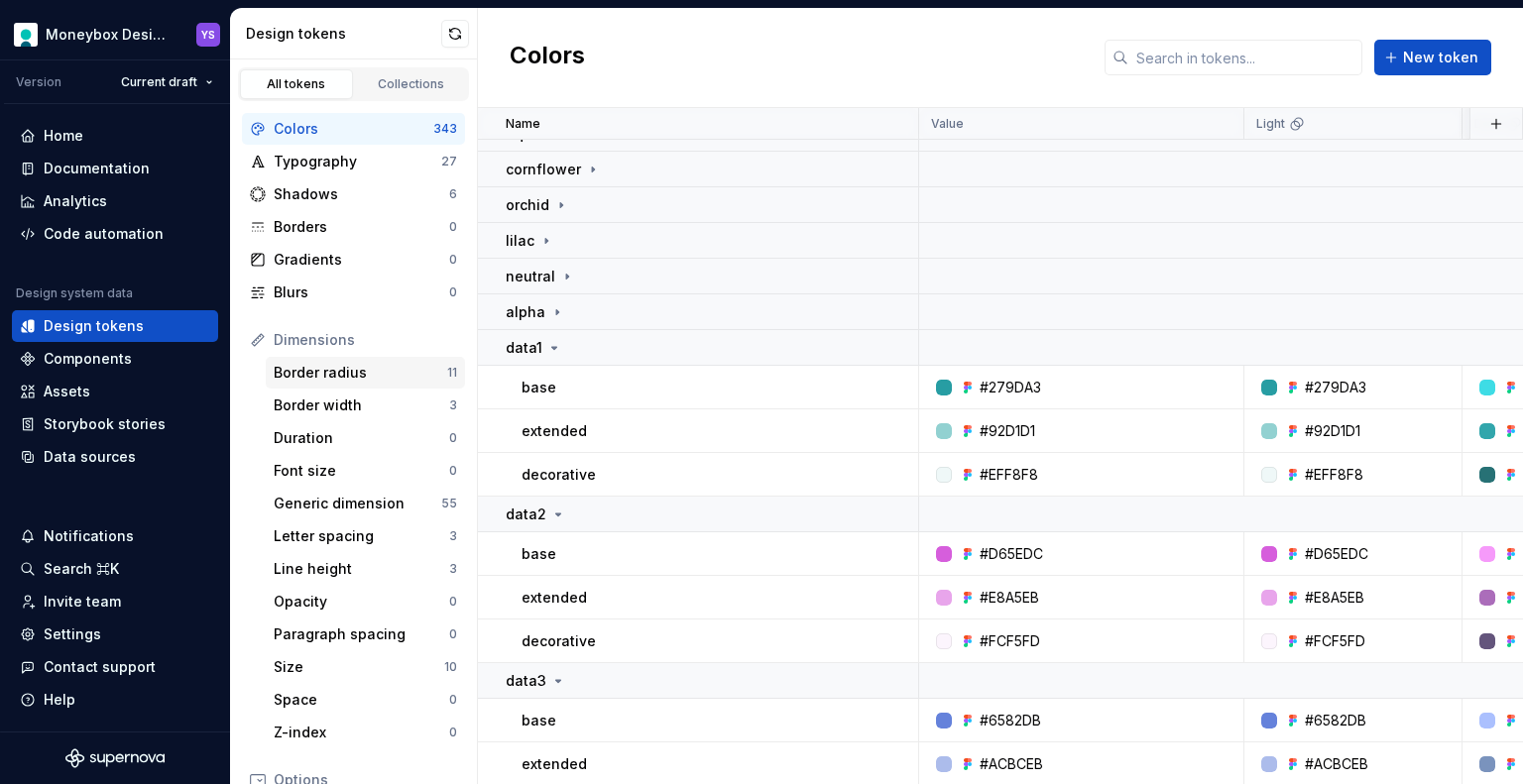 click on "Border radius" at bounding box center [360, 373] 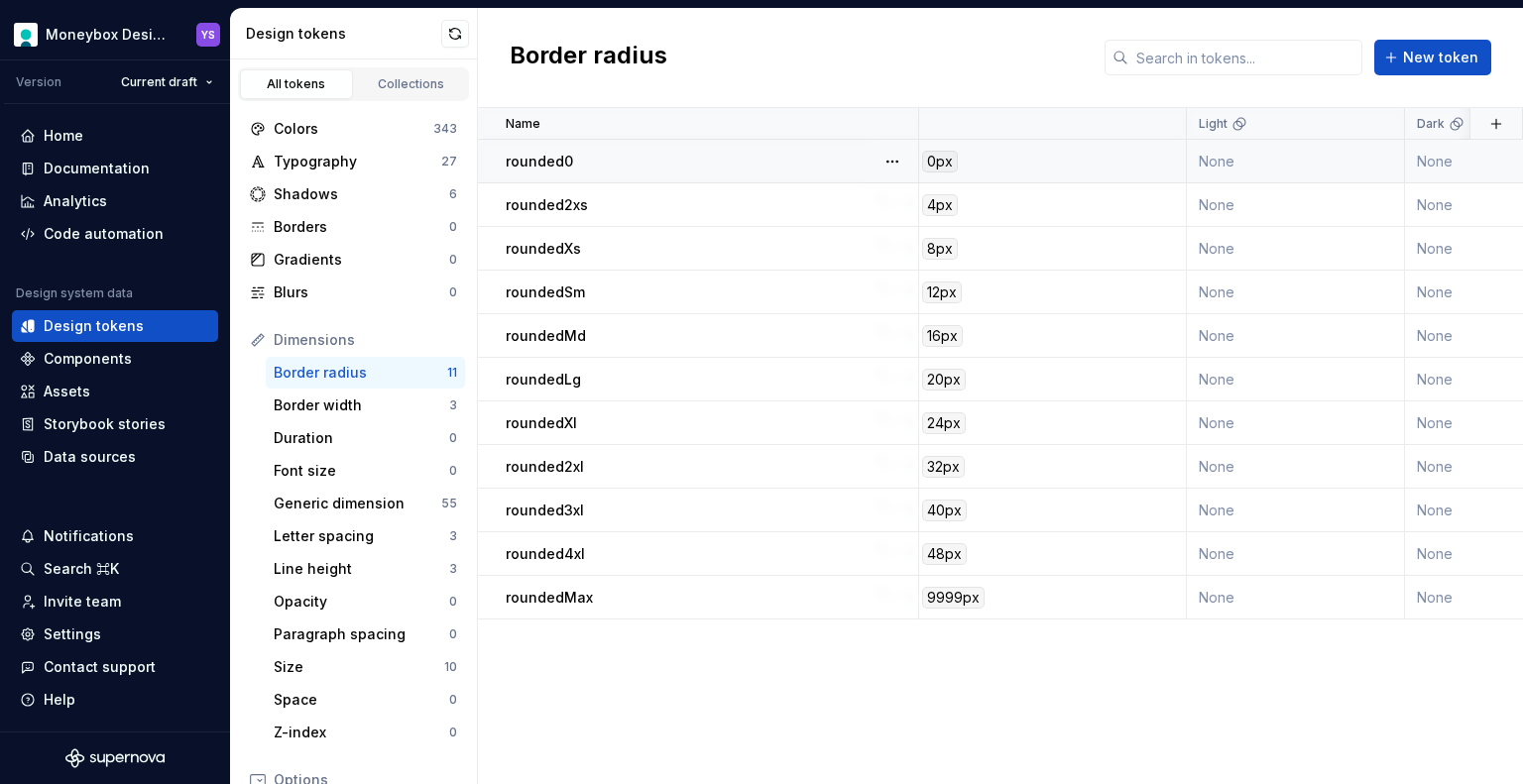 scroll, scrollTop: 0, scrollLeft: 0, axis: both 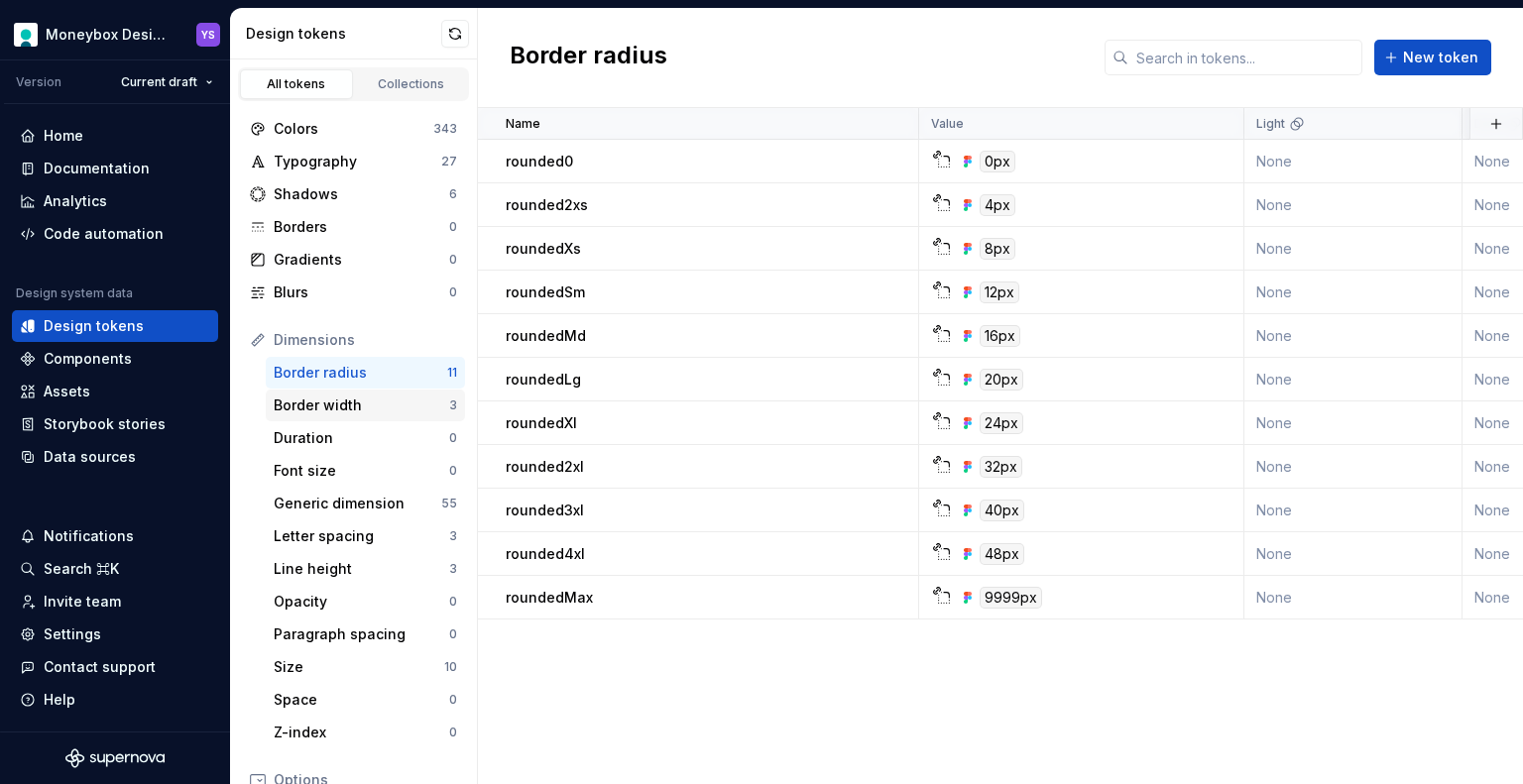 click on "Border width" at bounding box center (361, 405) 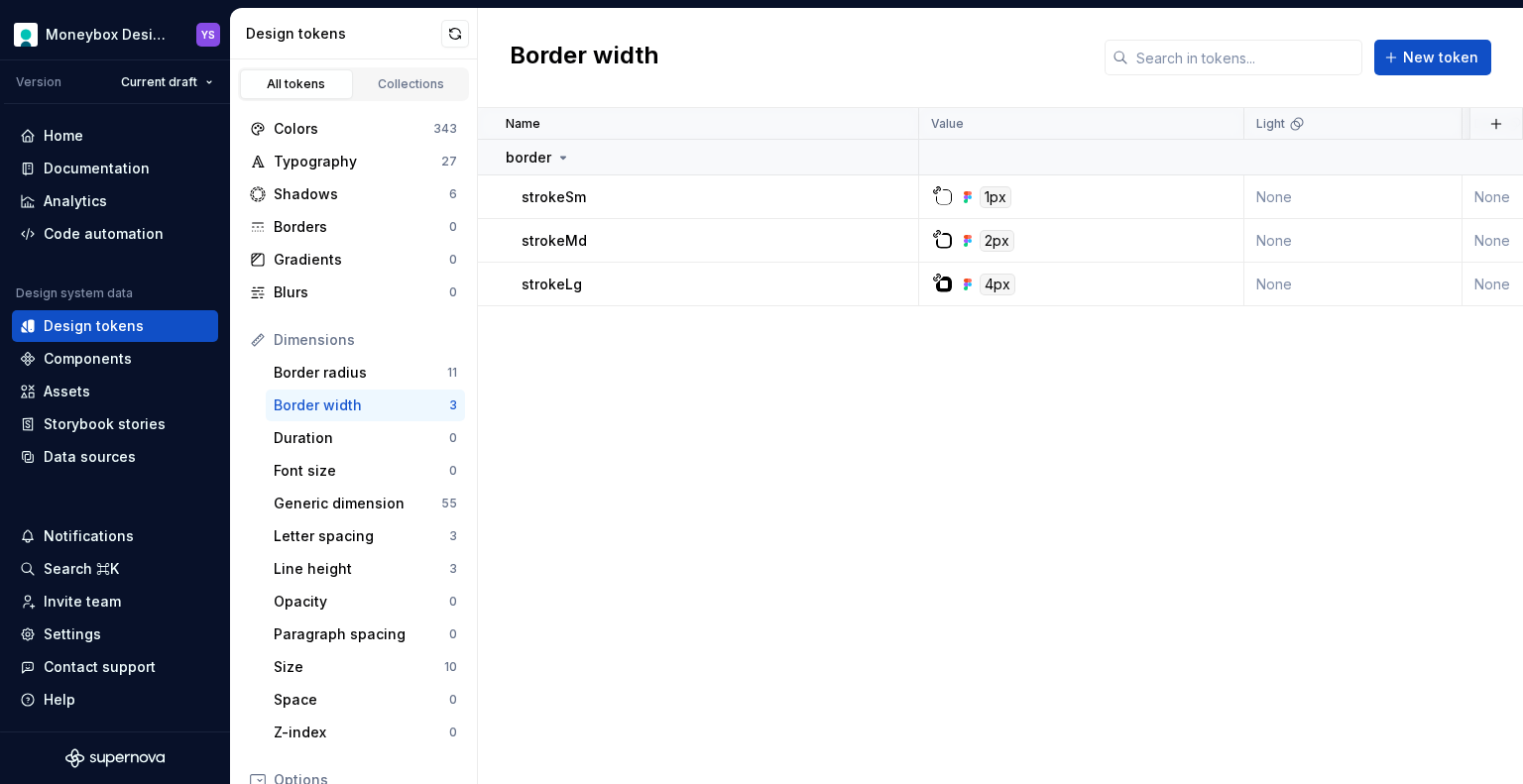 click on "Name Value Light Dark Light - High contrast Dark - High contrast Collection Description Last updated border strokeSm 1px None None None None Semantic → Sizing 9 minutes ago strokeMd 2px None None None None Semantic → Sizing 9 minutes ago strokeLg 4px None None None None Semantic → Sizing 9 minutes ago" at bounding box center [1000, 446] 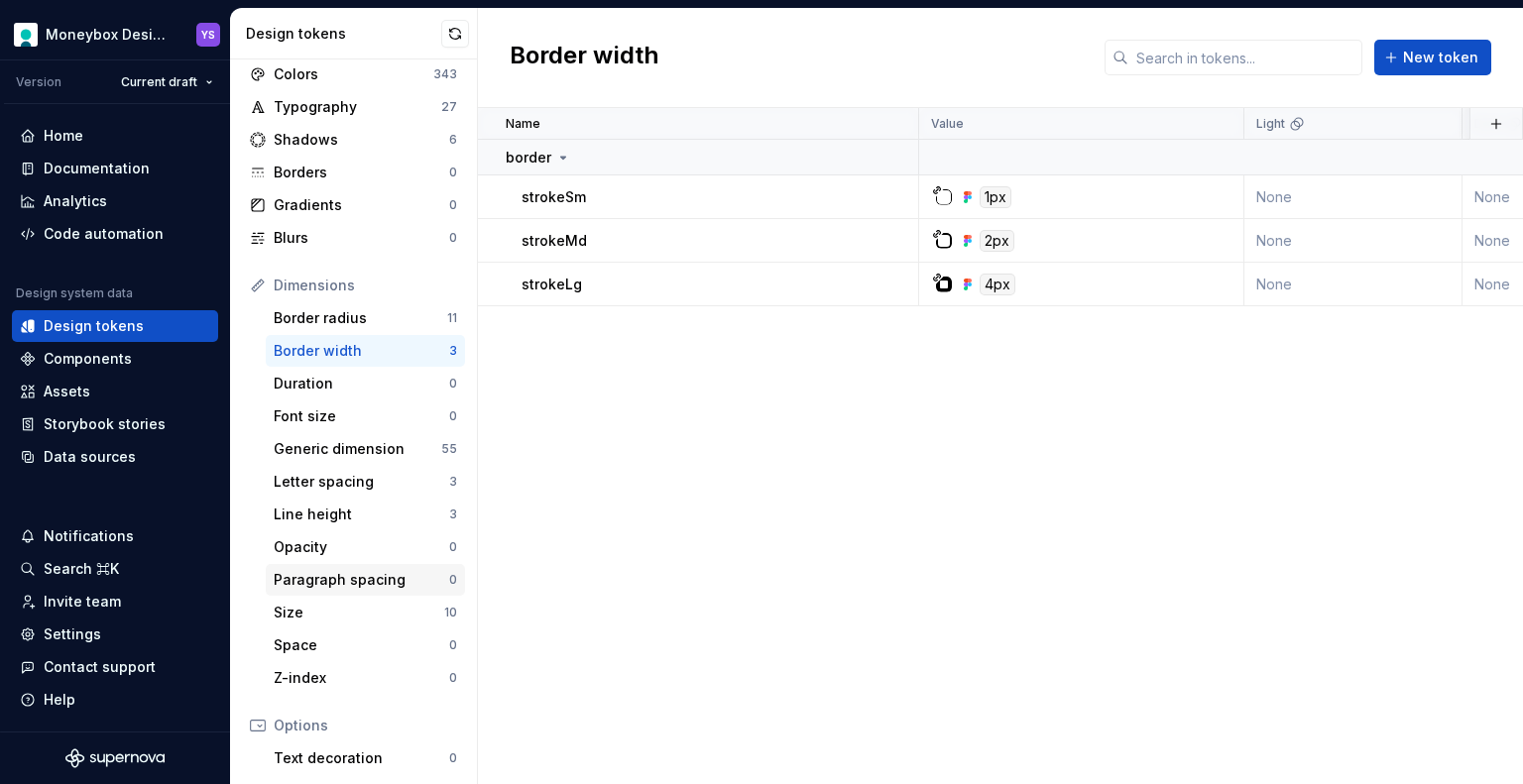 scroll, scrollTop: 99, scrollLeft: 0, axis: vertical 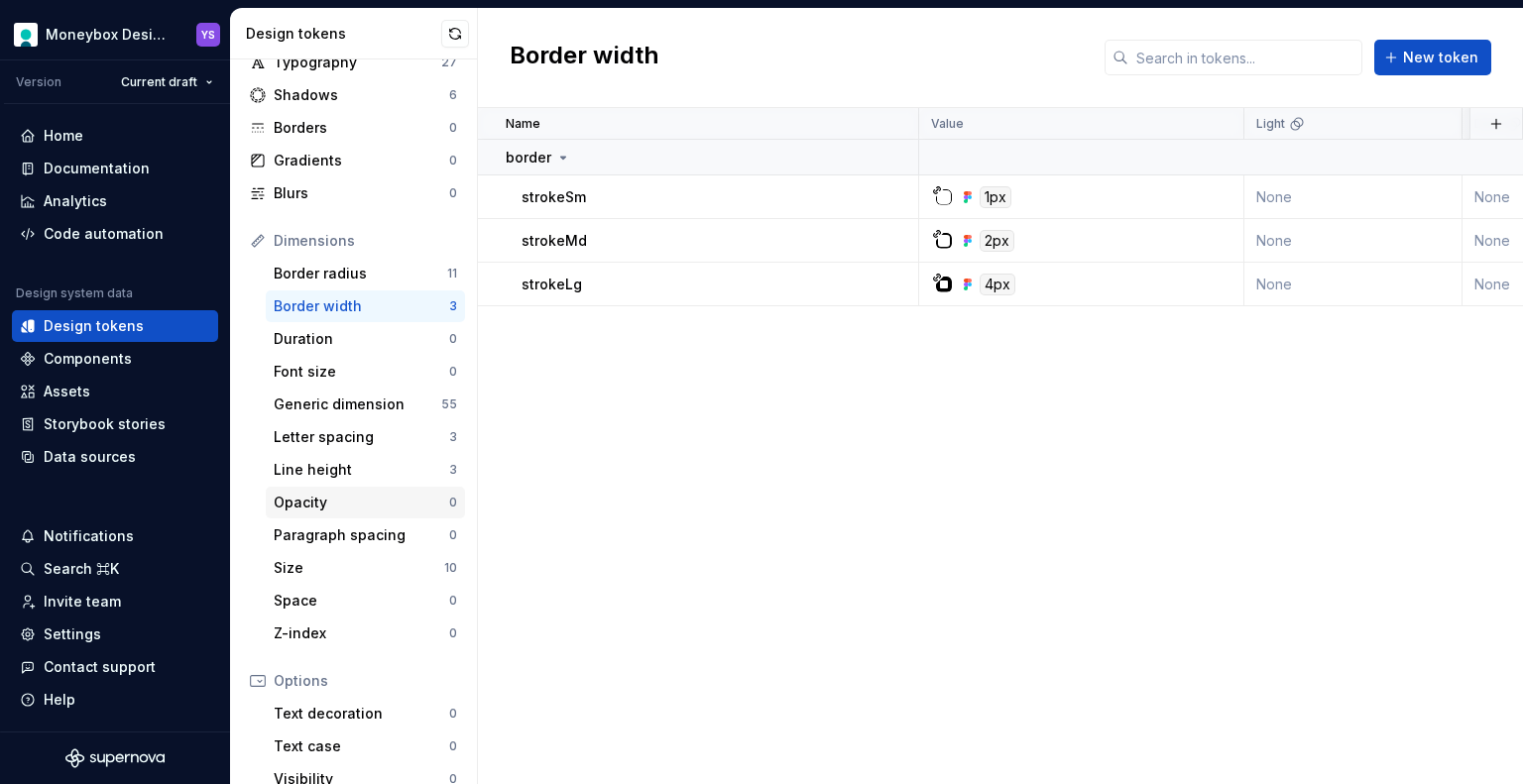 click on "Opacity" at bounding box center (361, 503) 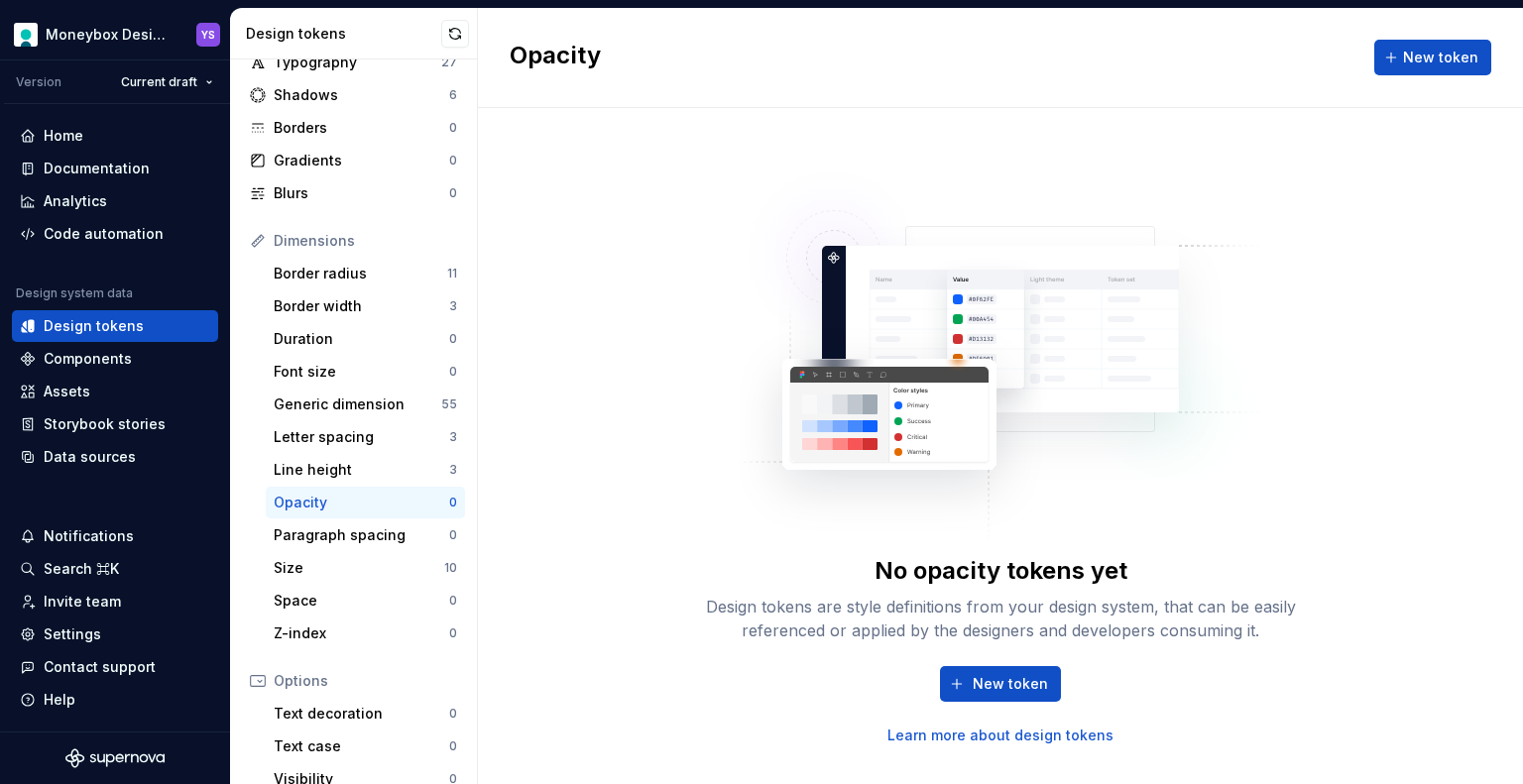scroll, scrollTop: 0, scrollLeft: 0, axis: both 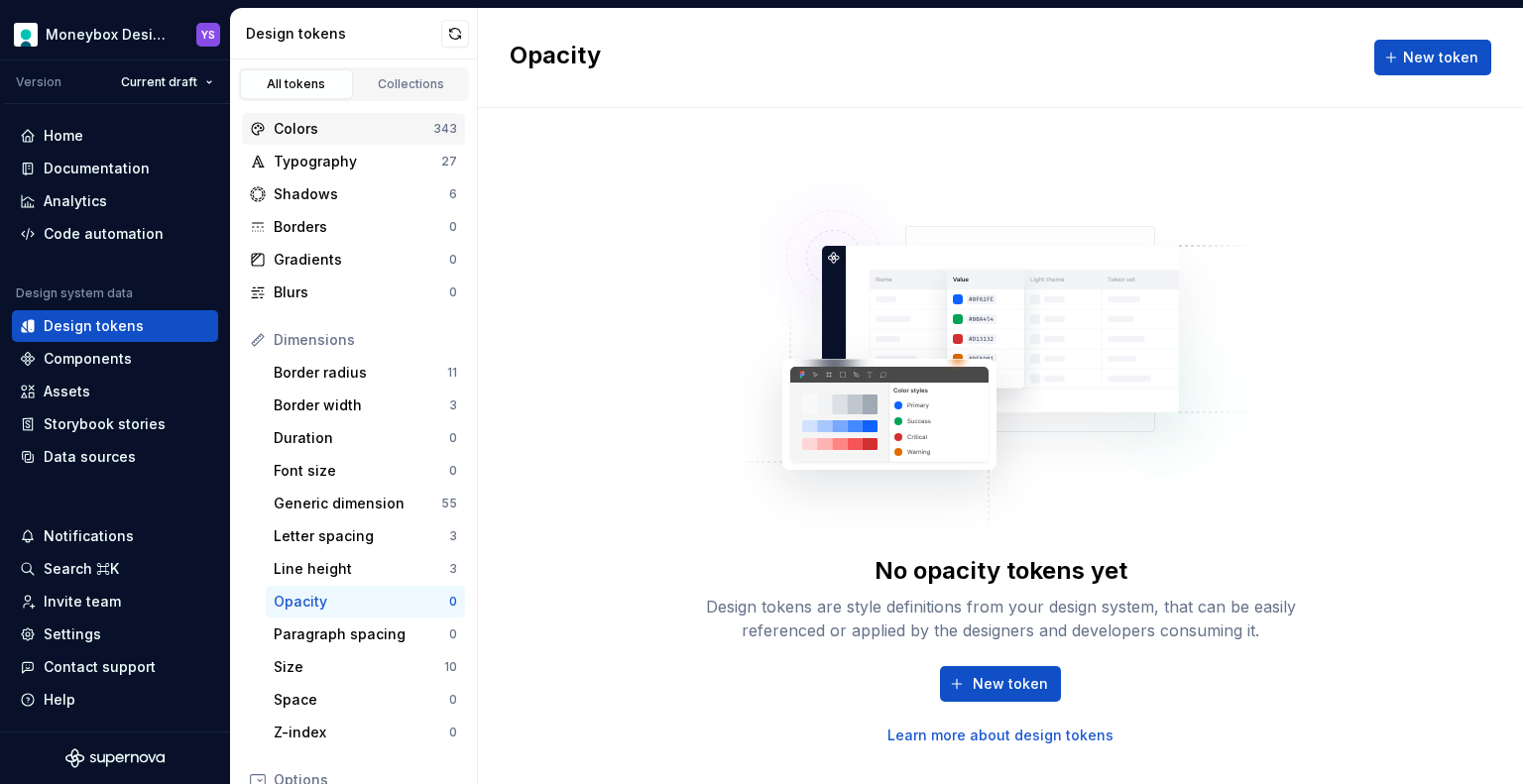 click on "Colors" at bounding box center (353, 129) 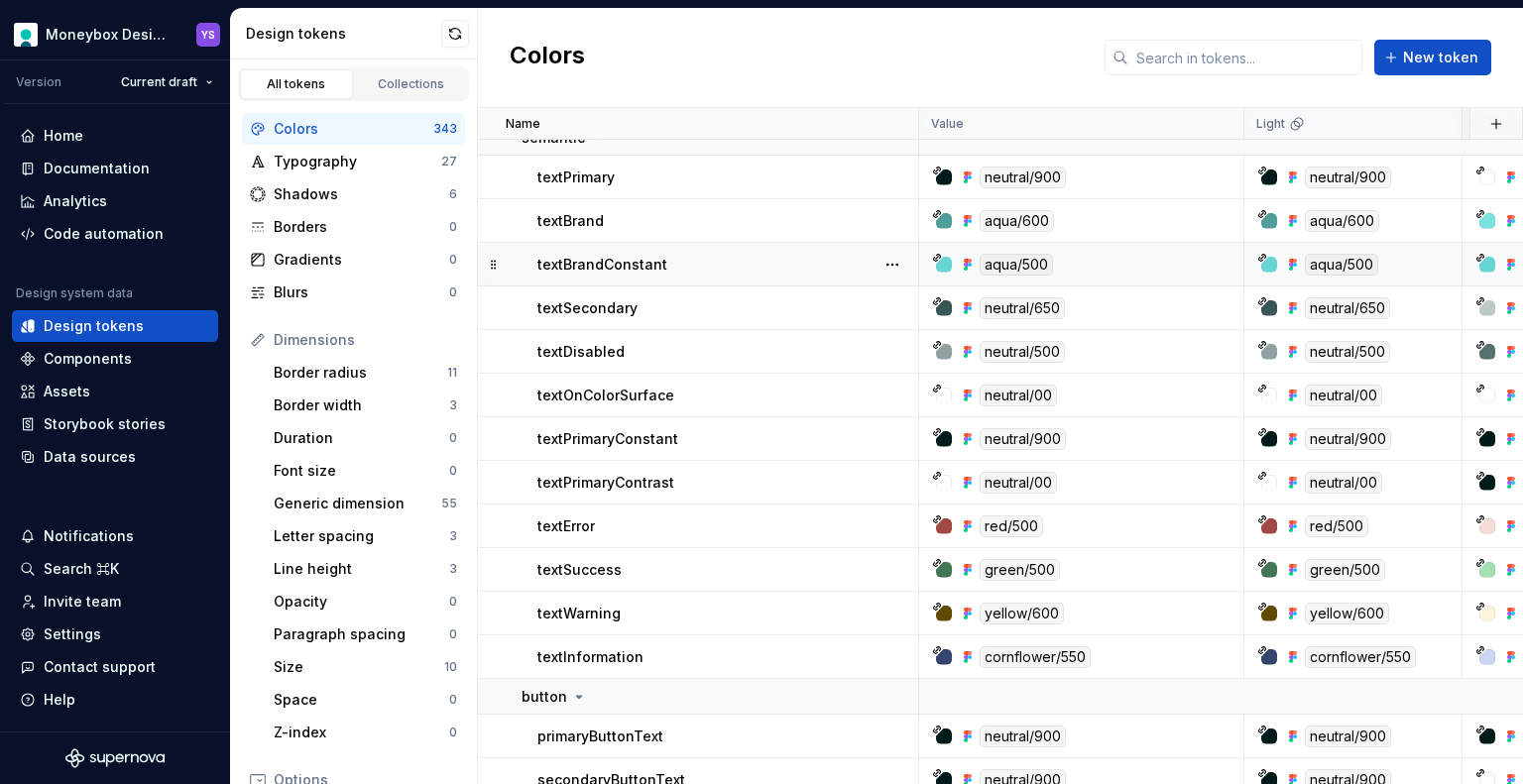 scroll, scrollTop: 0, scrollLeft: 0, axis: both 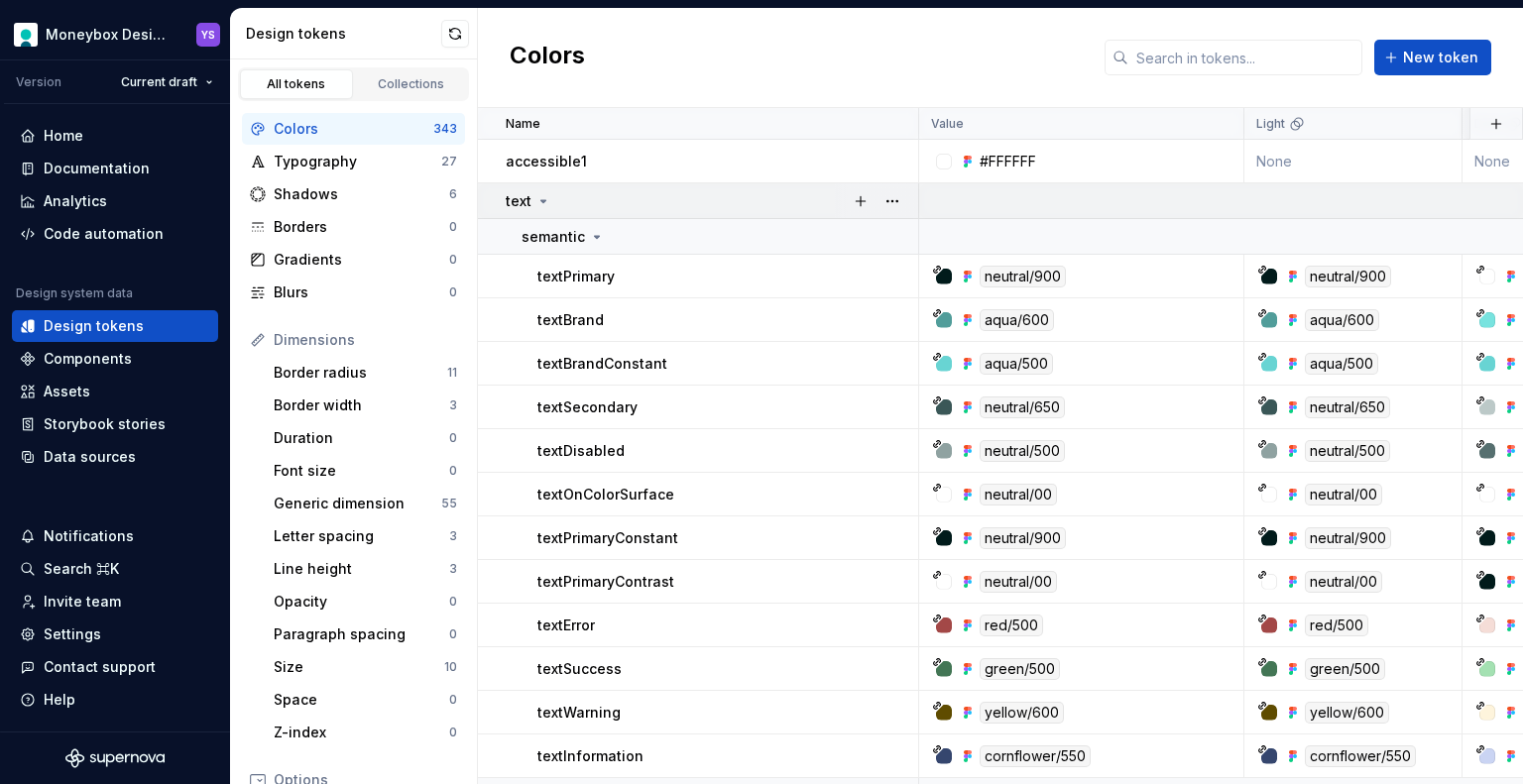 click 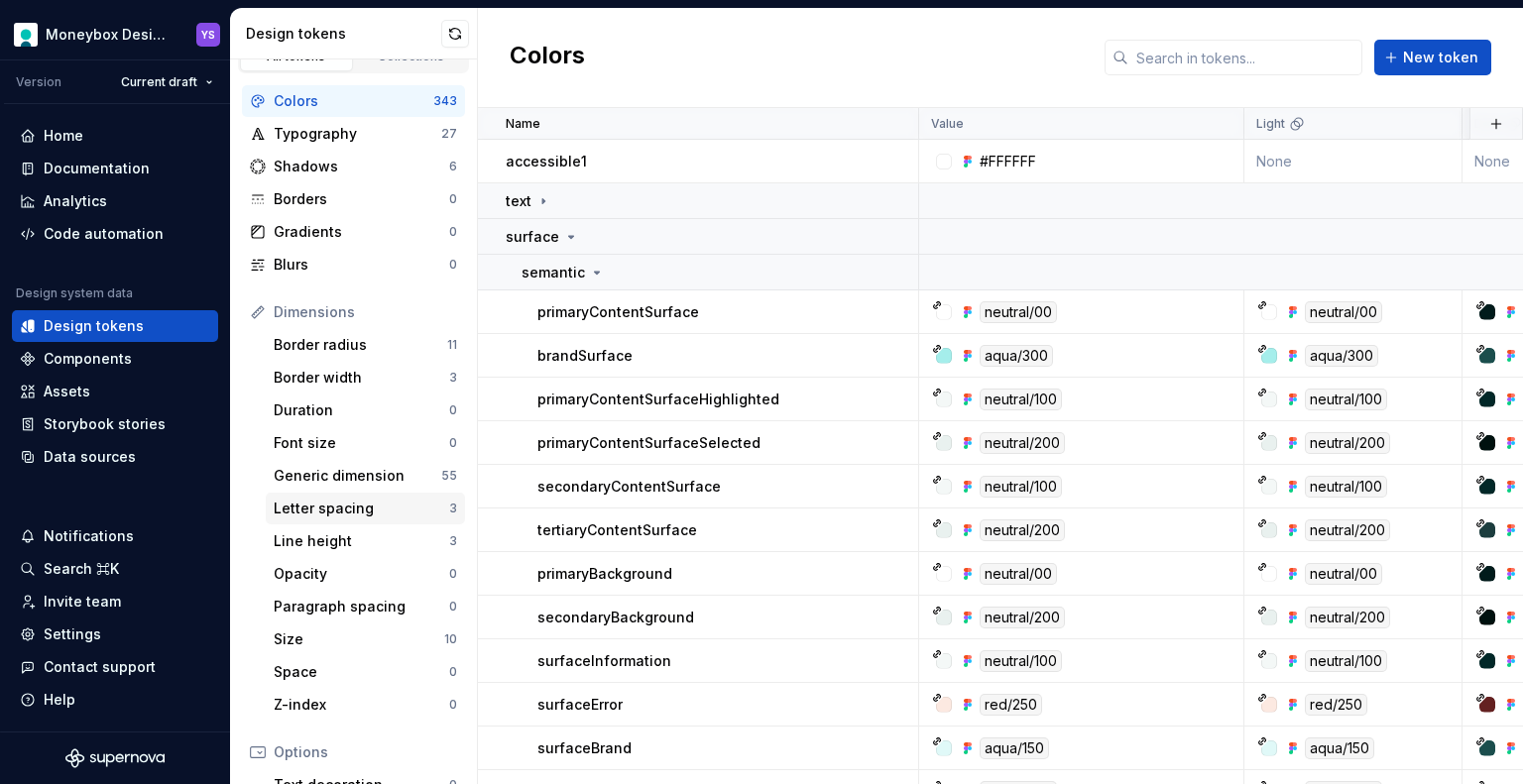 scroll, scrollTop: 0, scrollLeft: 0, axis: both 